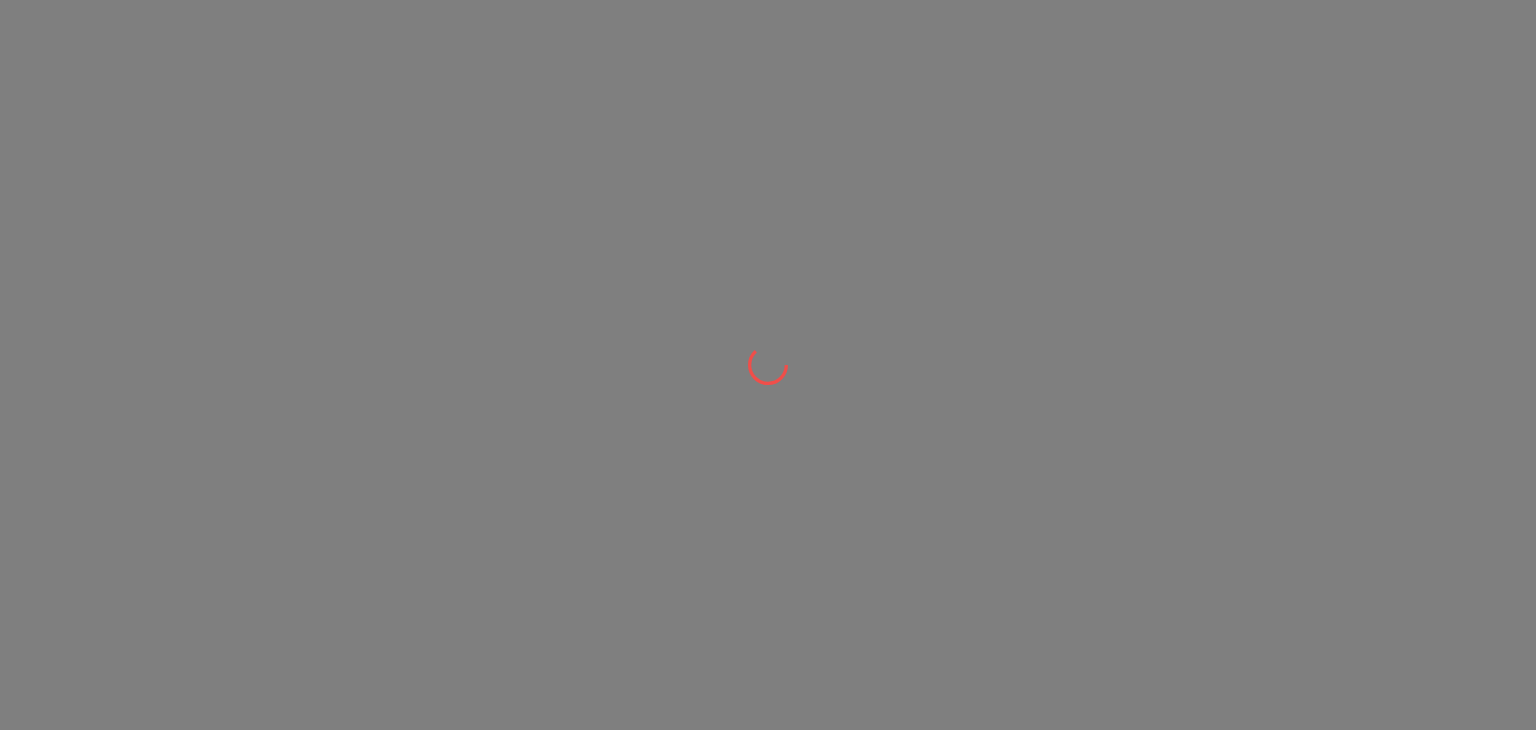scroll, scrollTop: 0, scrollLeft: 0, axis: both 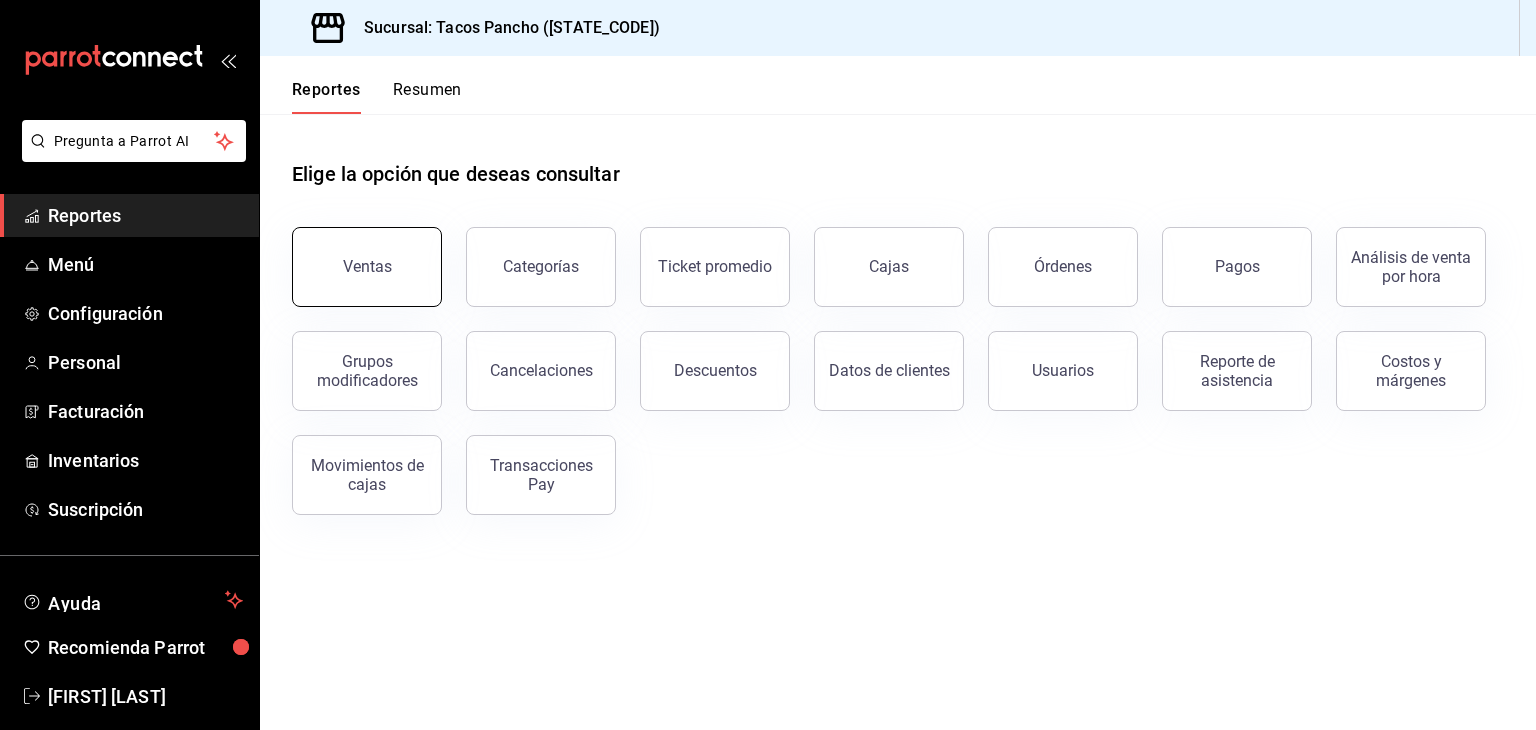 click on "Ventas" at bounding box center [367, 267] 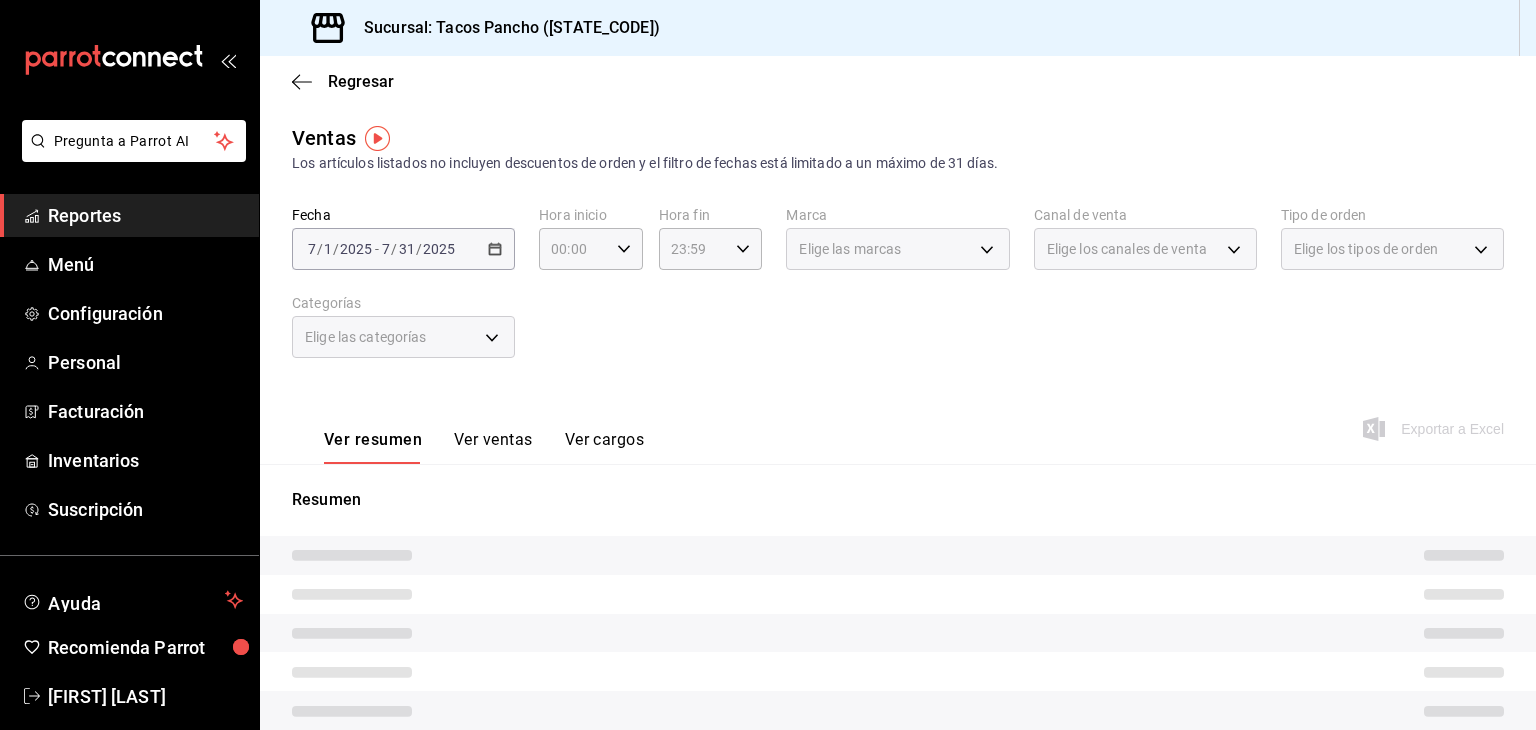 click on "2025-07-01 7 / 1 / 2025 - 2025-07-31 7 / 31 / 2025" at bounding box center [403, 249] 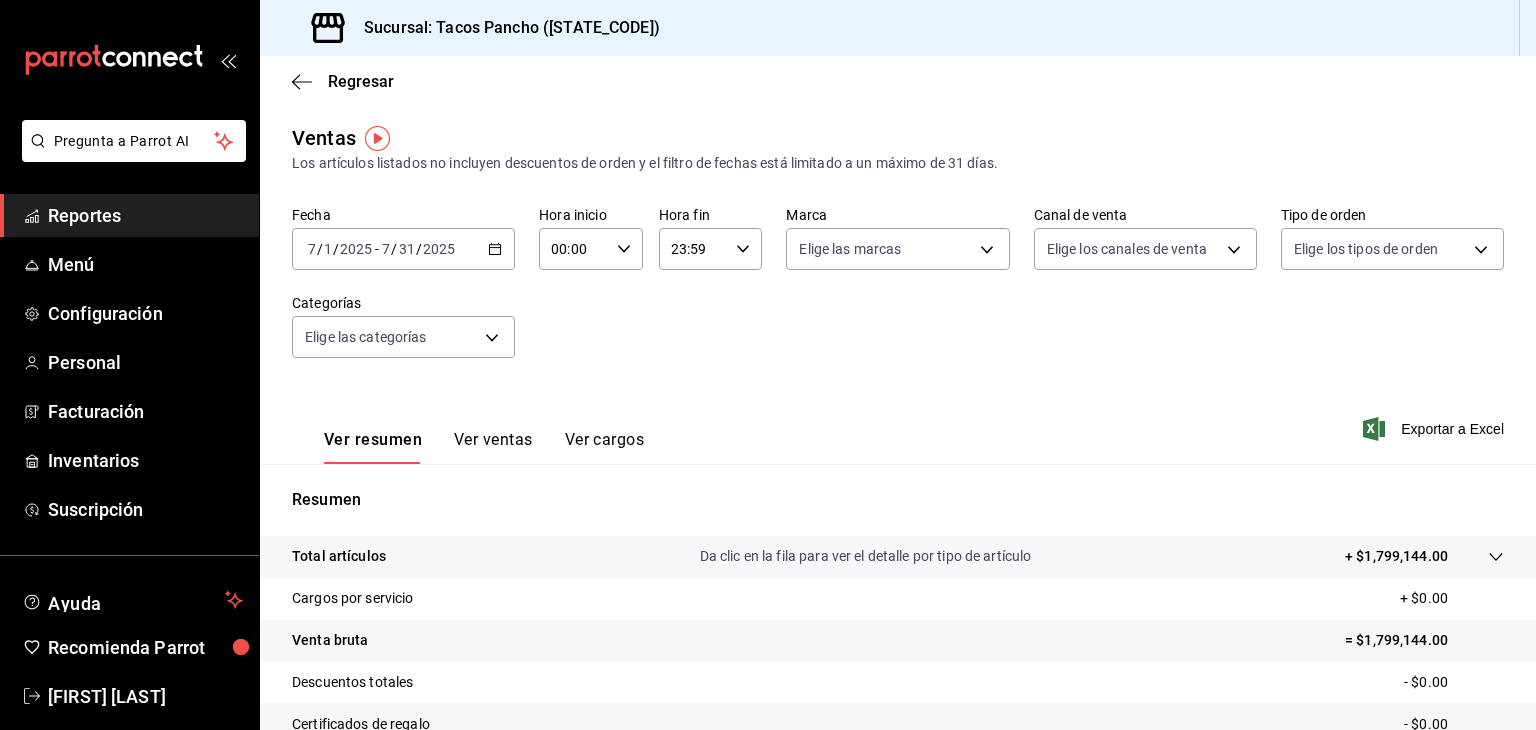 click on "2025-07-01 7 / 1 / 2025 - 2025-07-31 7 / 31 / 2025" at bounding box center (403, 249) 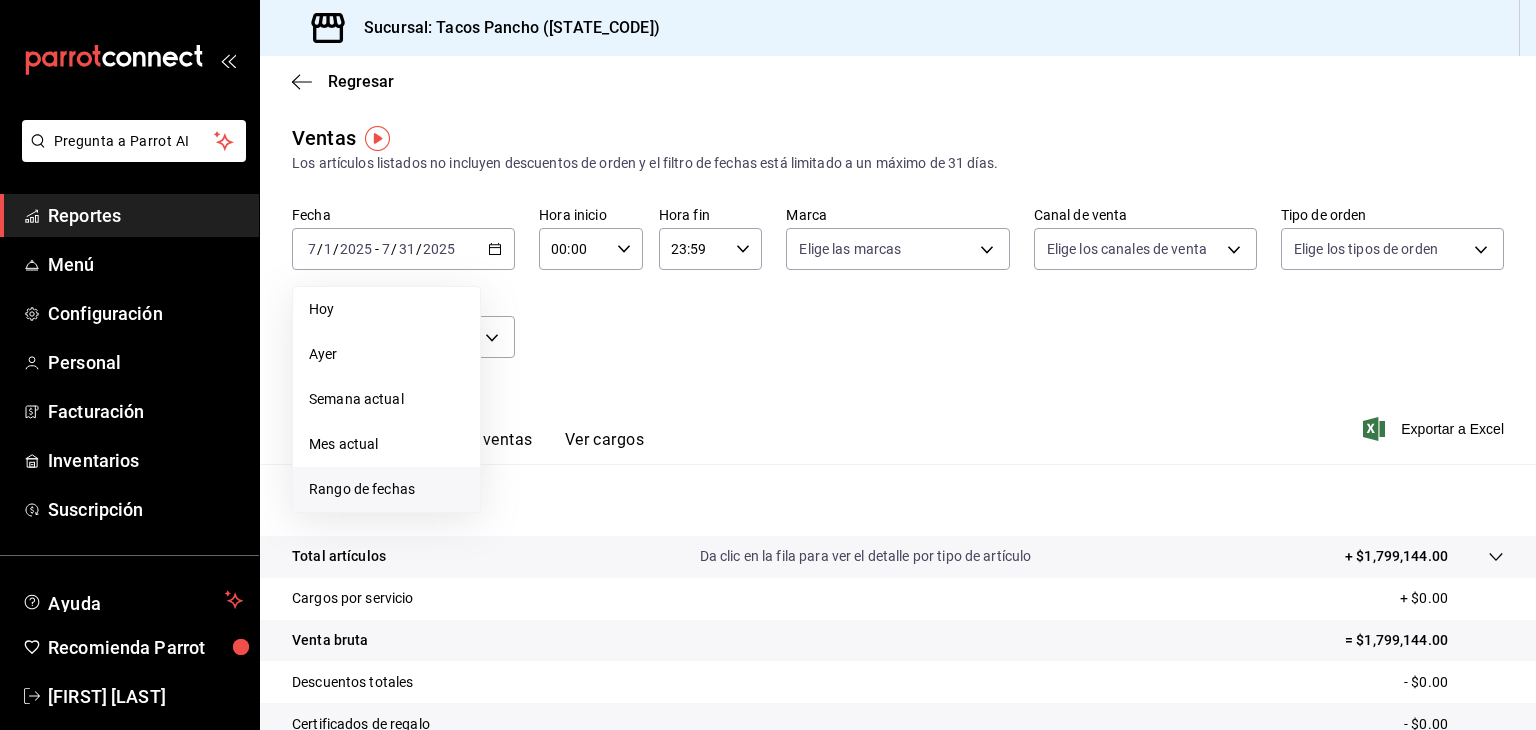 click on "Rango de fechas" at bounding box center (386, 489) 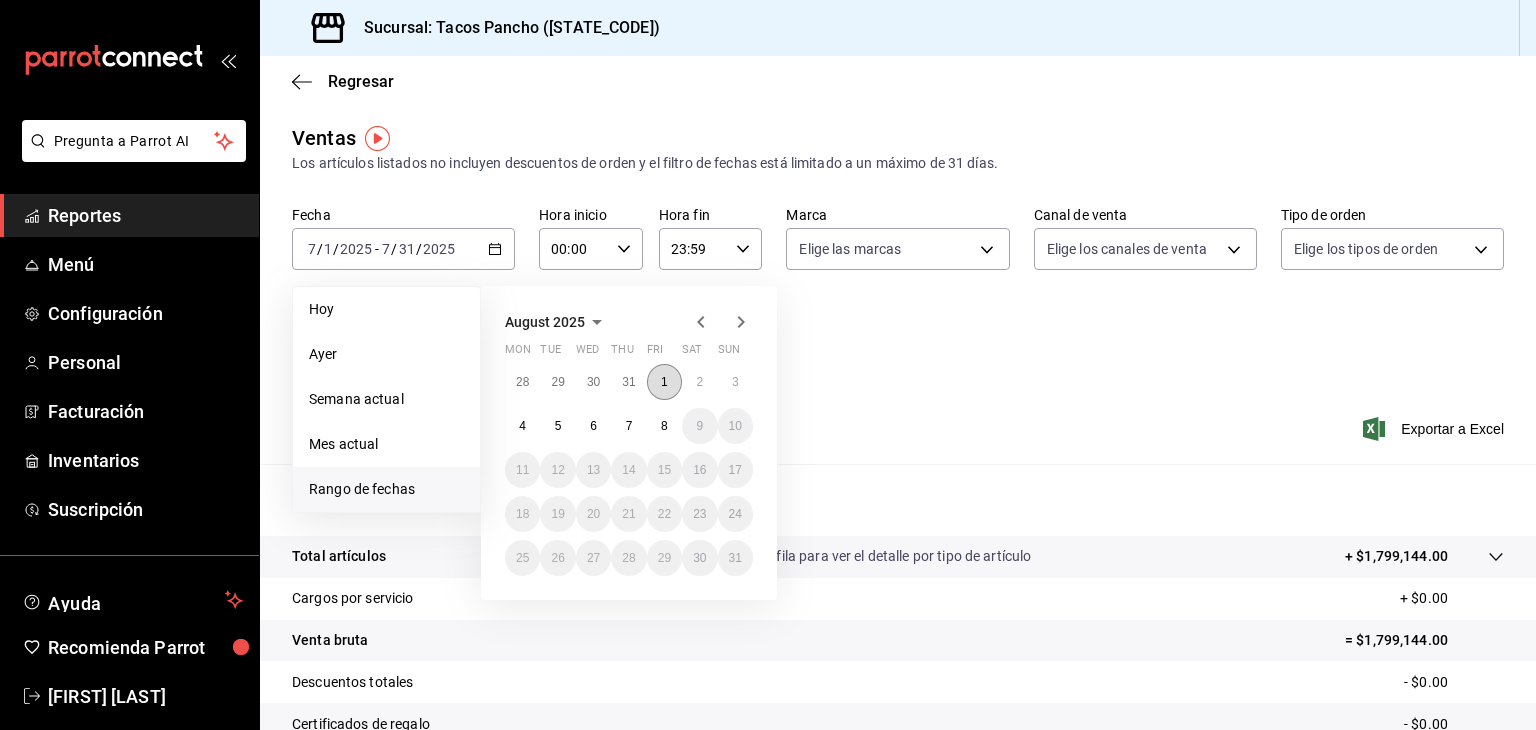 click on "1" at bounding box center (664, 382) 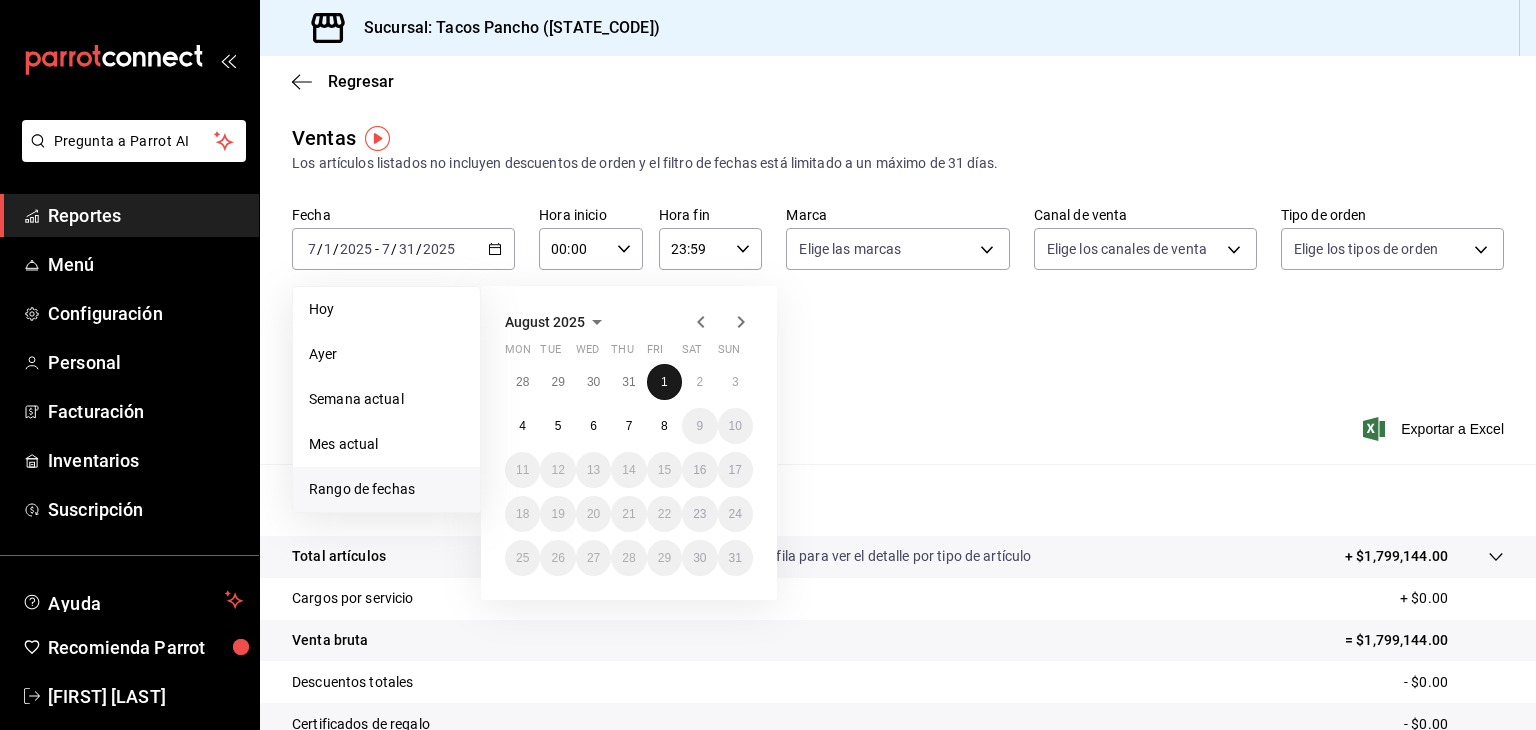 click on "1" at bounding box center [664, 382] 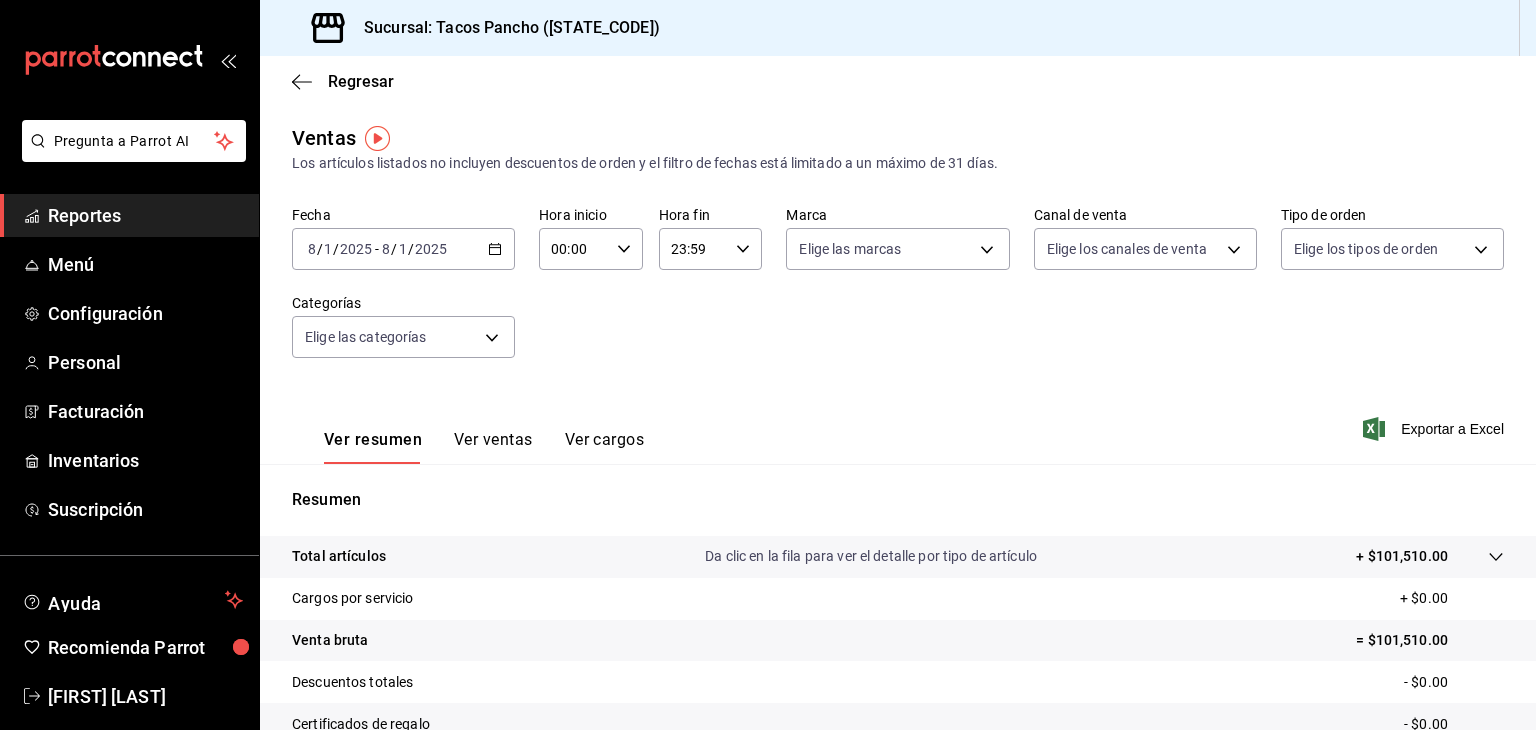 click on "Ver ventas" at bounding box center [493, 447] 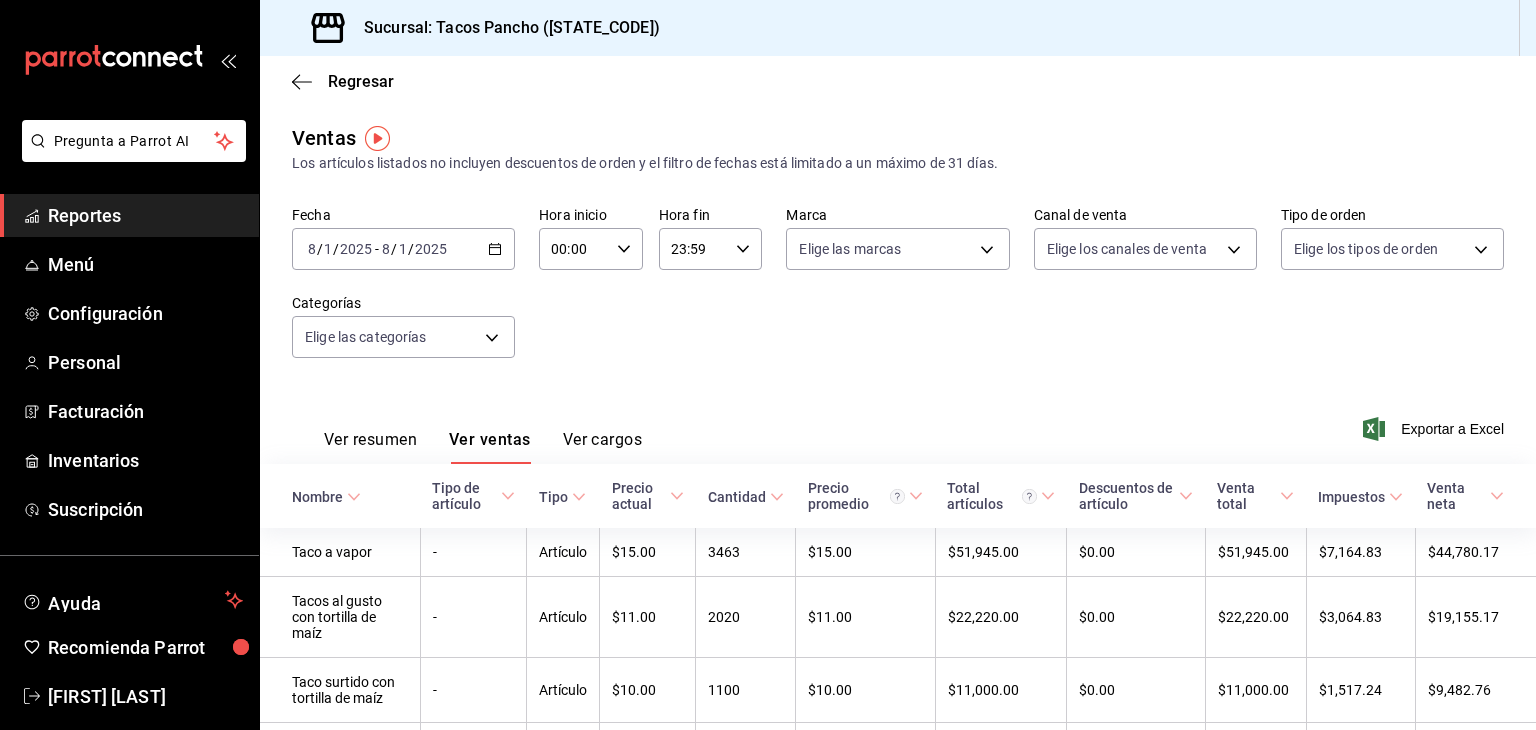 click on "2025-08-01 8 / 1 / 2025 - 2025-08-01 8 / 1 / 2025" at bounding box center [403, 249] 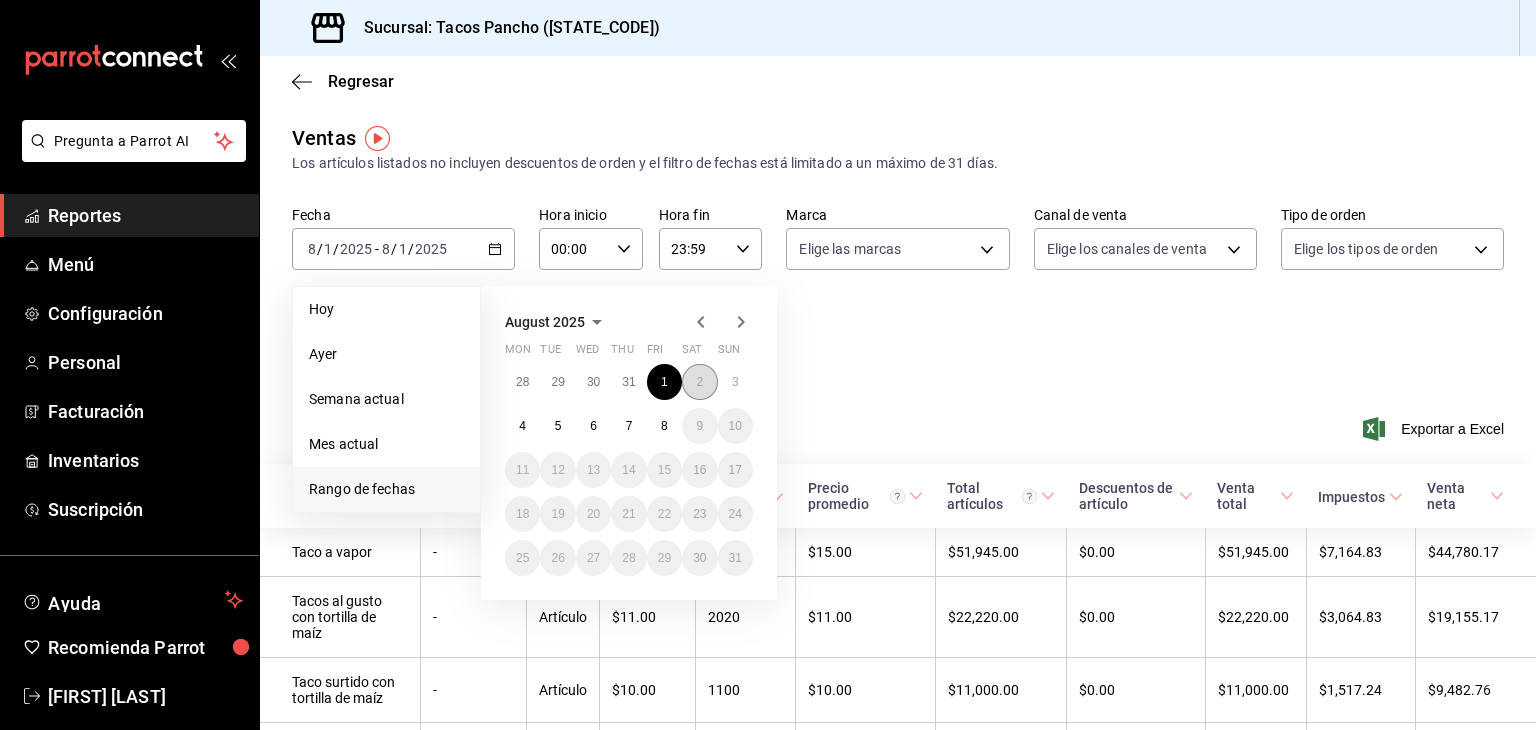 click on "2" at bounding box center (699, 382) 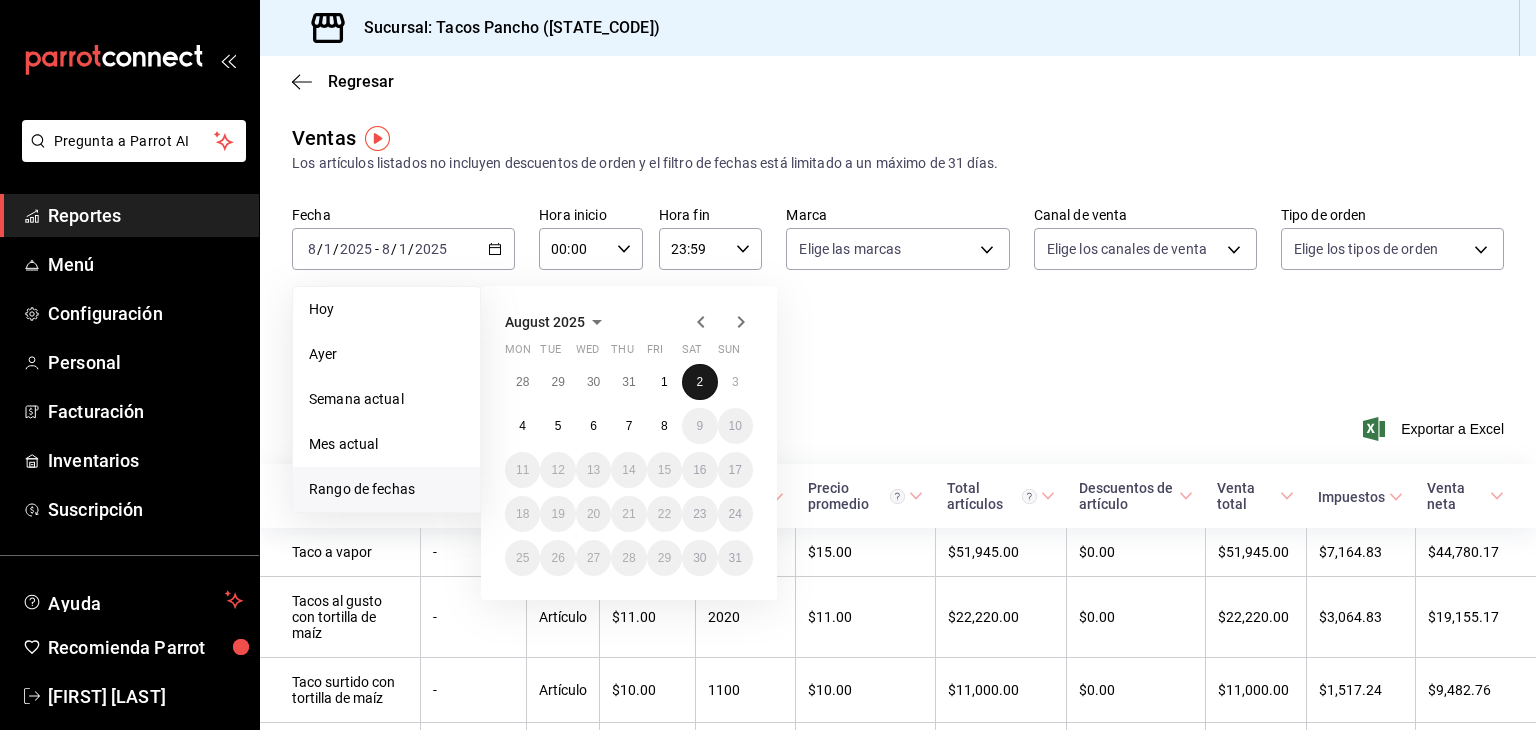click on "2" at bounding box center [699, 382] 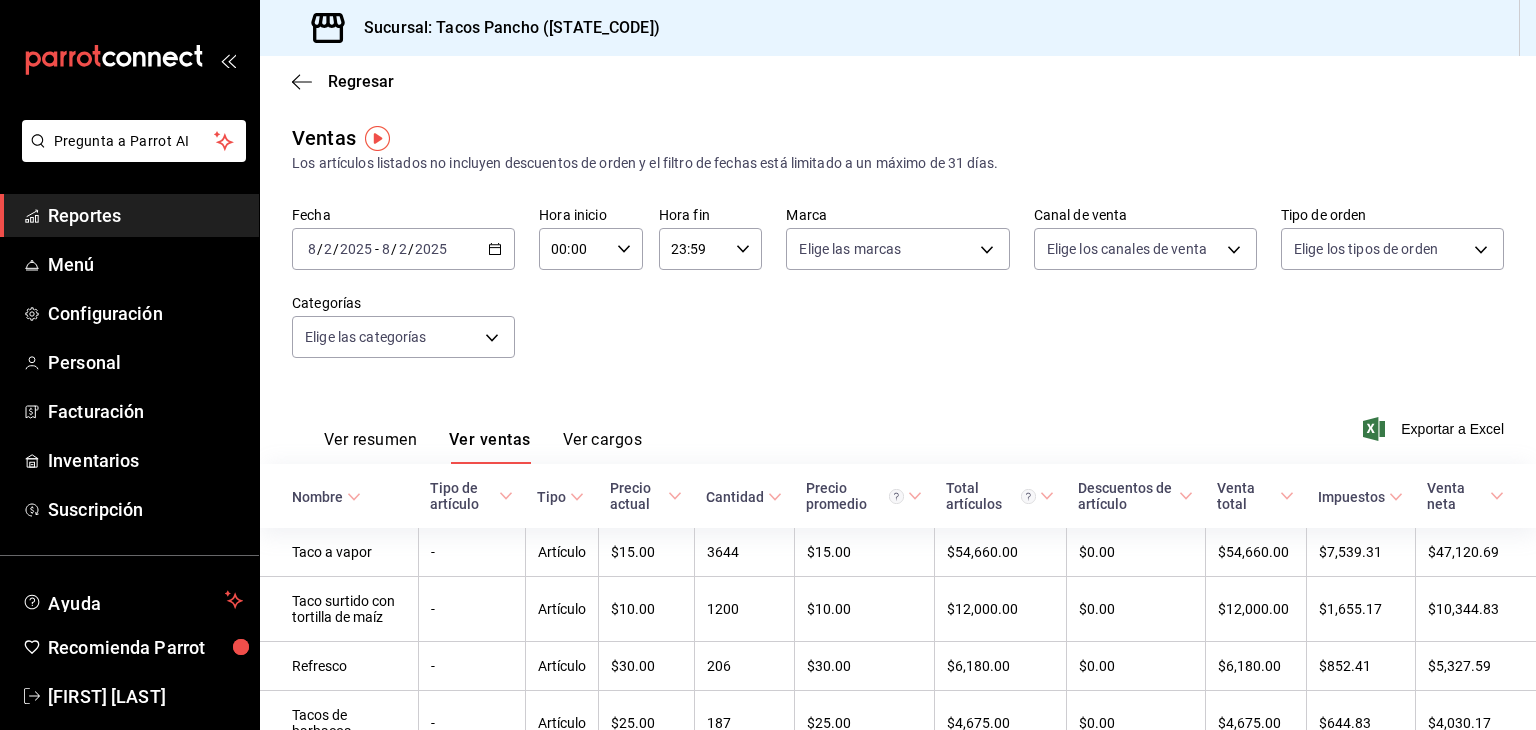 click on "2025-08-02 8 / 2 / 2025 - 2025-08-02 8 / 2 / 2025" at bounding box center [403, 249] 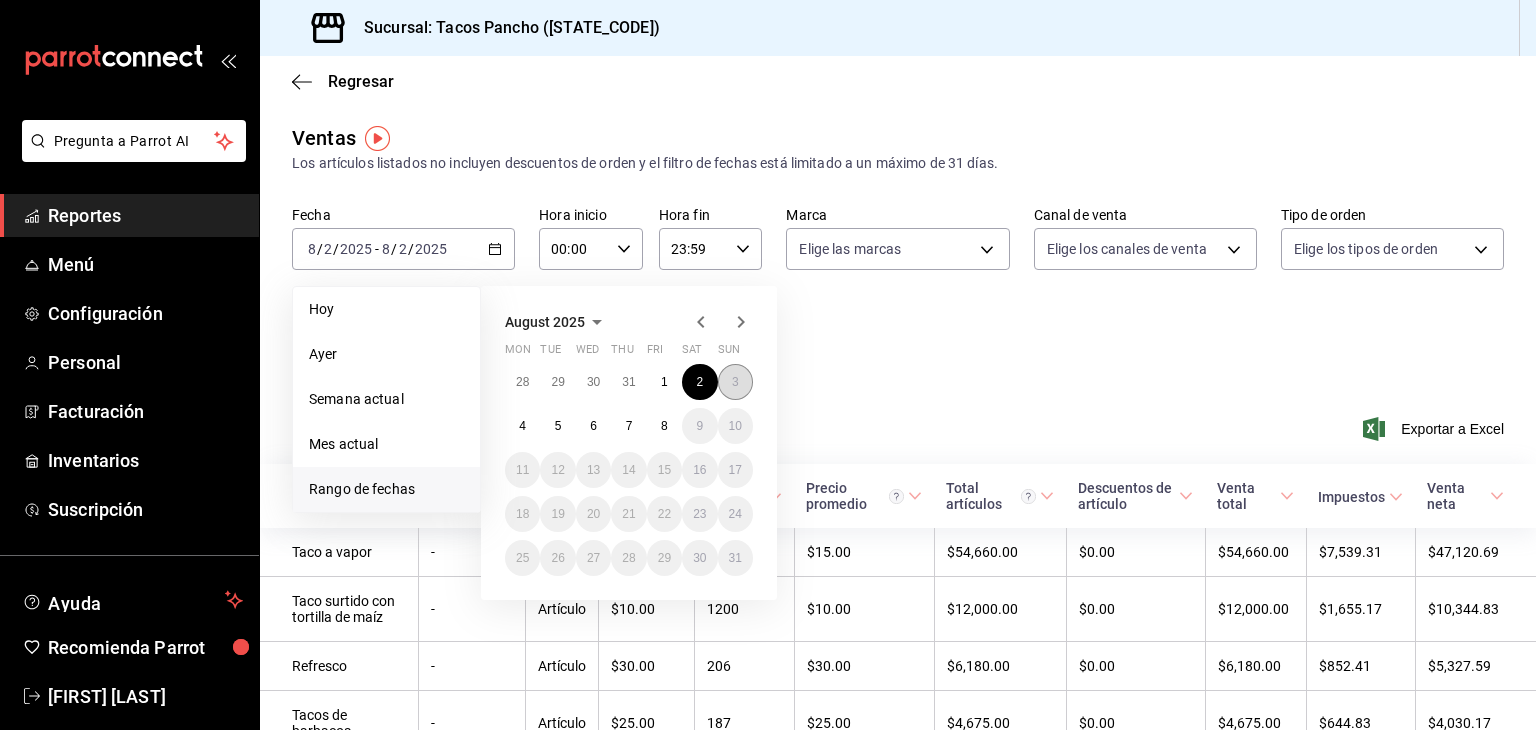 click on "3" at bounding box center (735, 382) 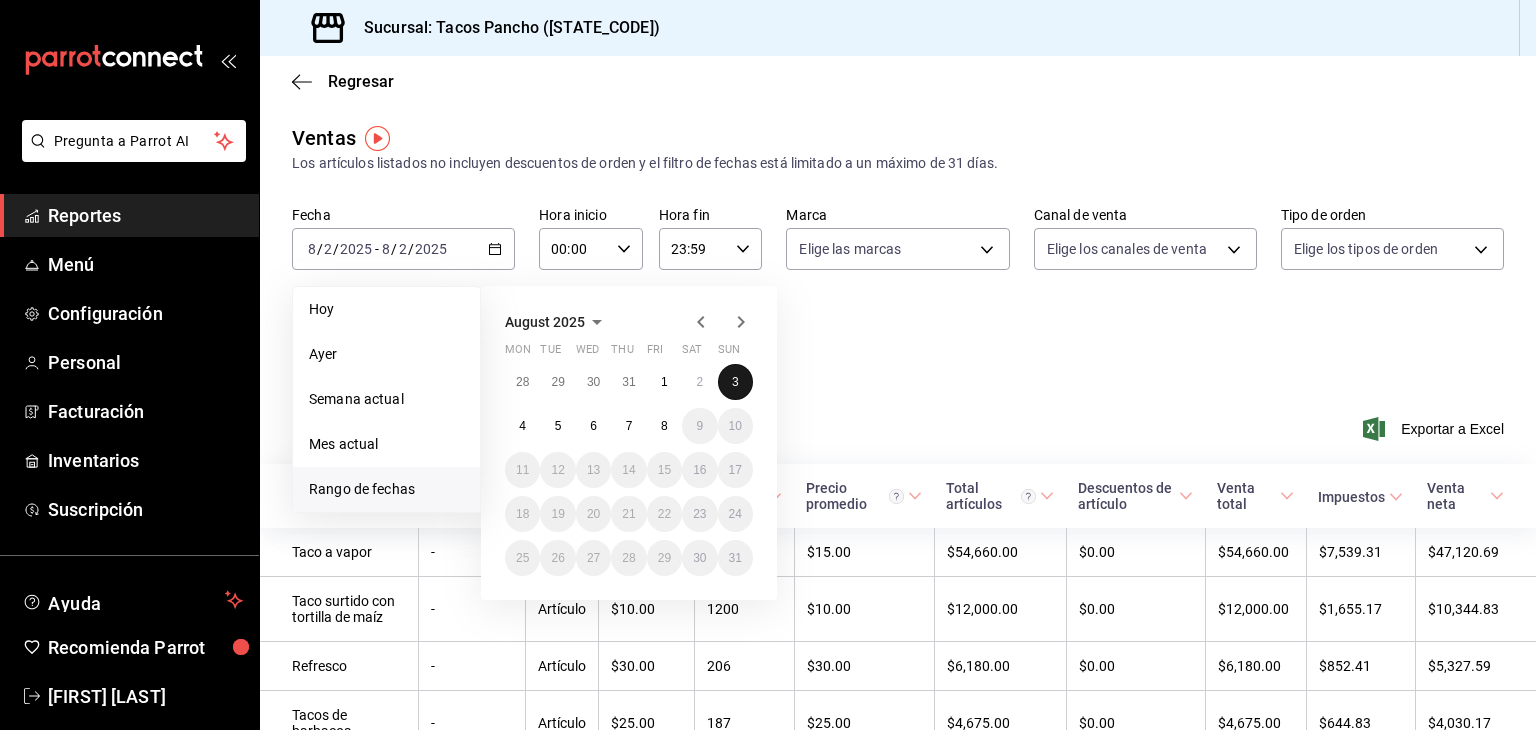 click on "3" at bounding box center [735, 382] 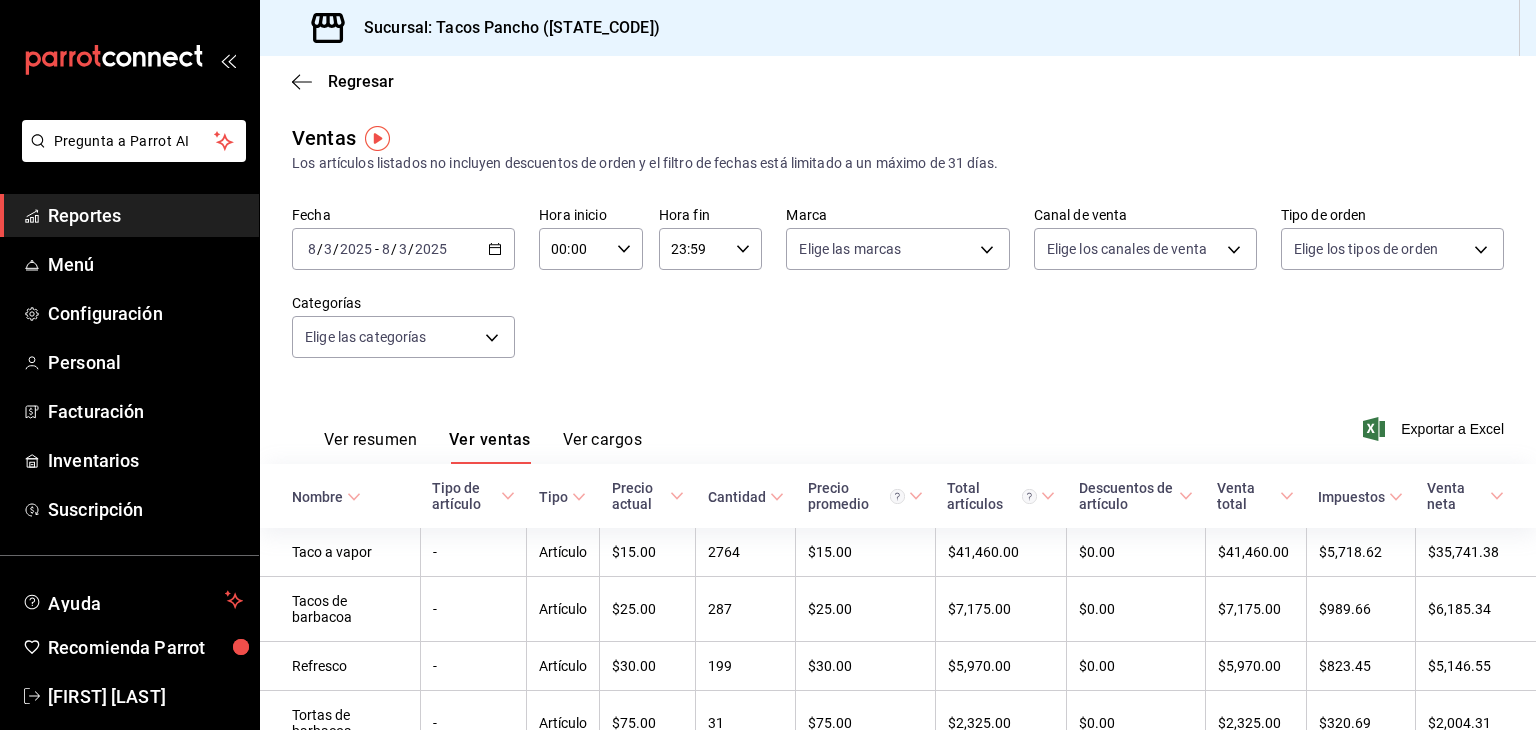 click on "2025" at bounding box center (431, 249) 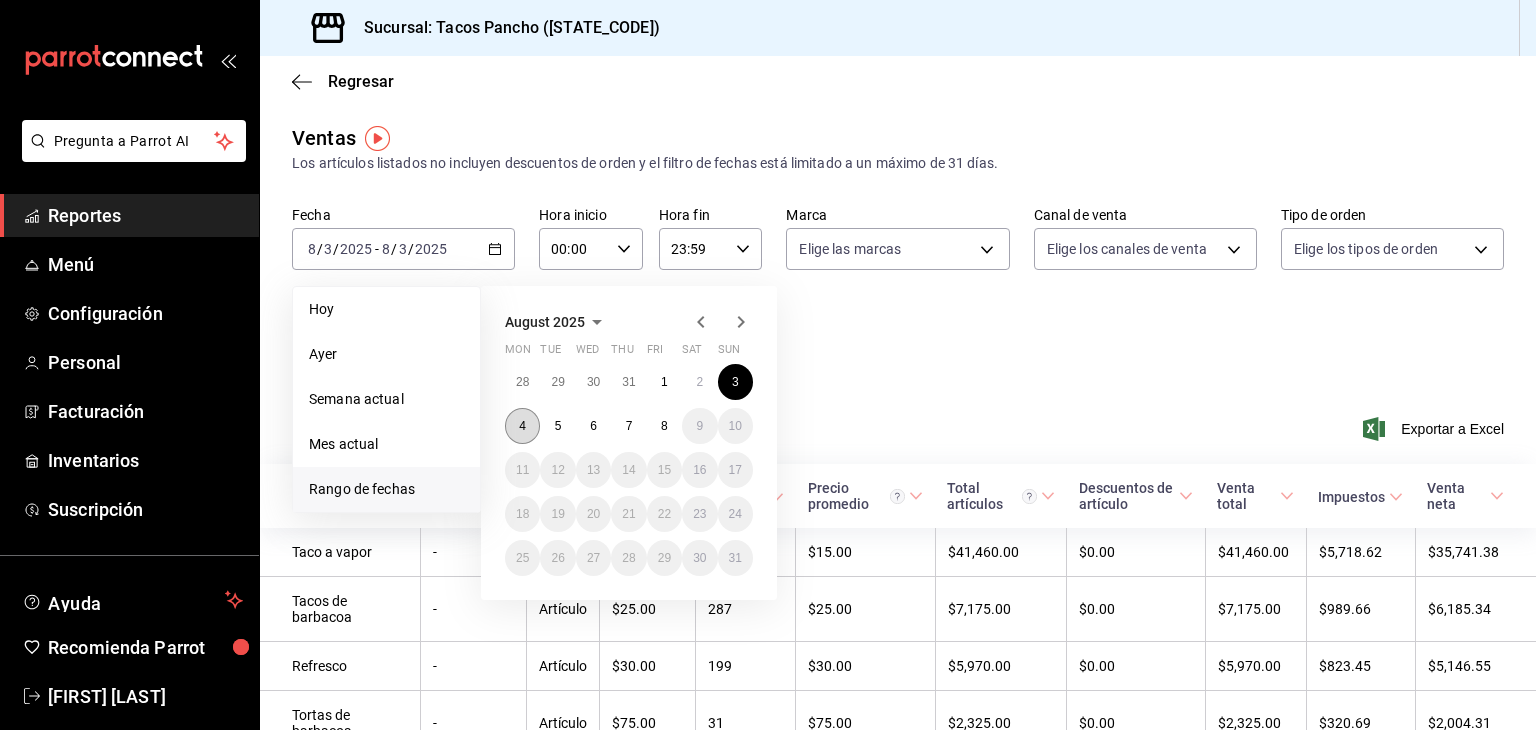 click on "4" at bounding box center (522, 426) 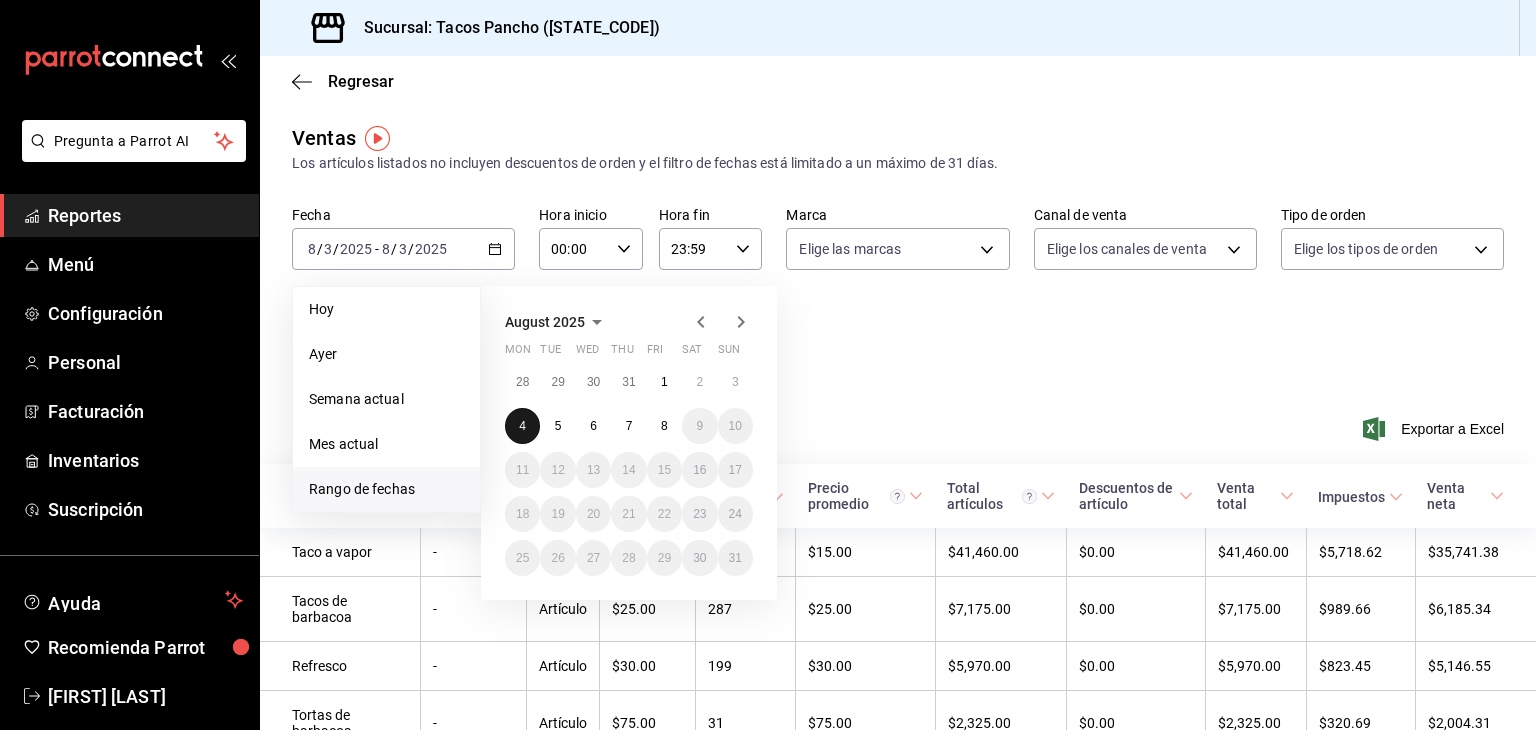 click on "4" at bounding box center (522, 426) 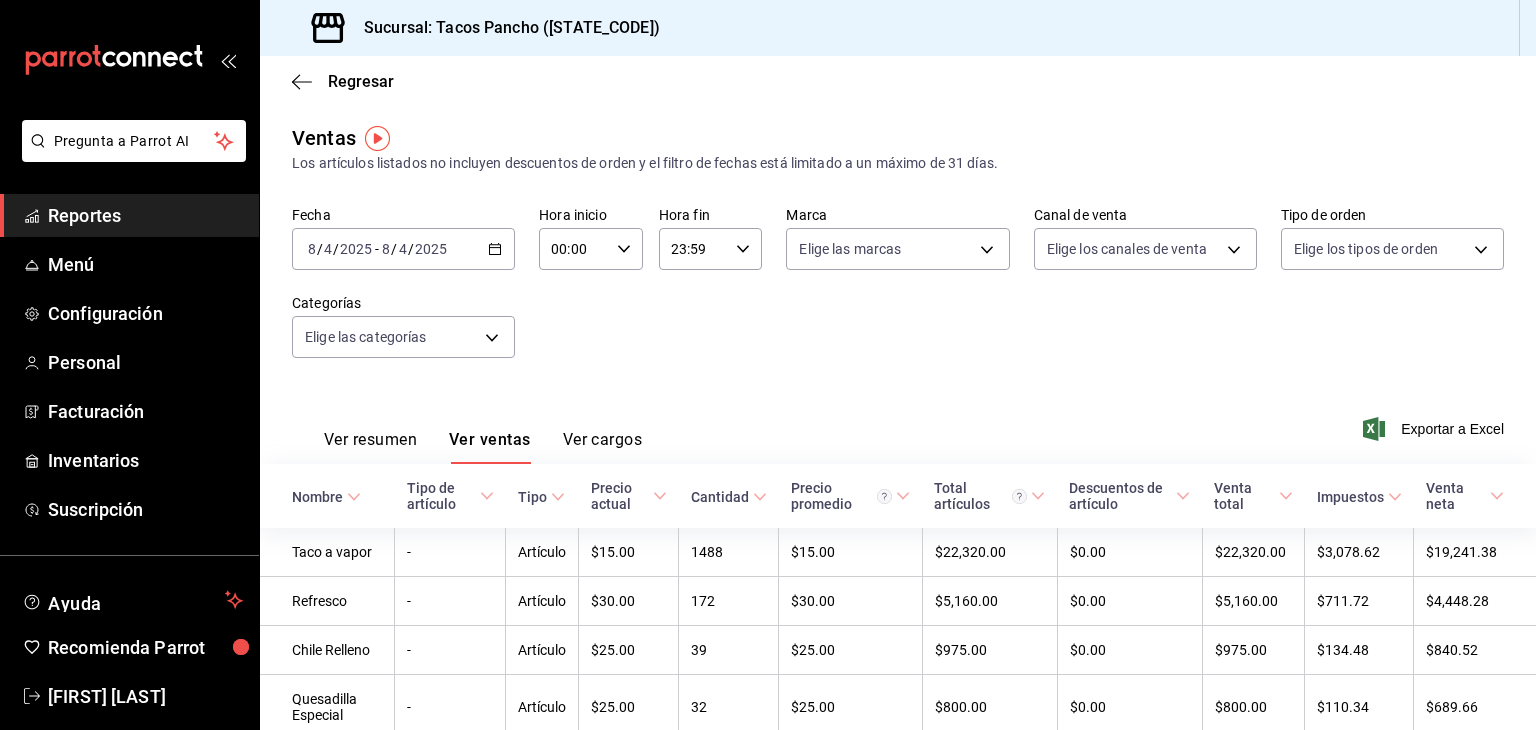 click on "2025-08-04 8 / 4 / 2025 - 2025-08-04 8 / 4 / 2025" at bounding box center [403, 249] 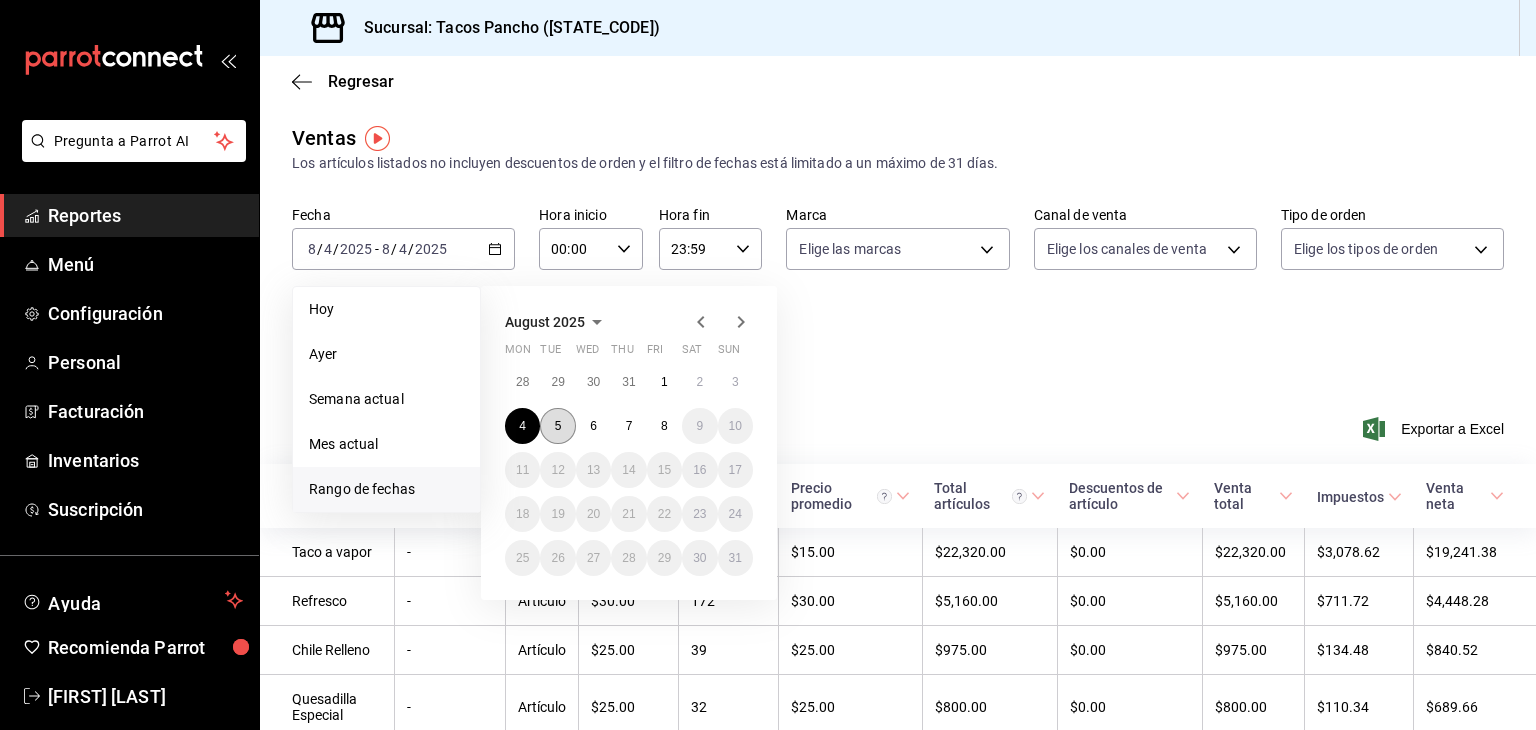 click on "5" at bounding box center [558, 426] 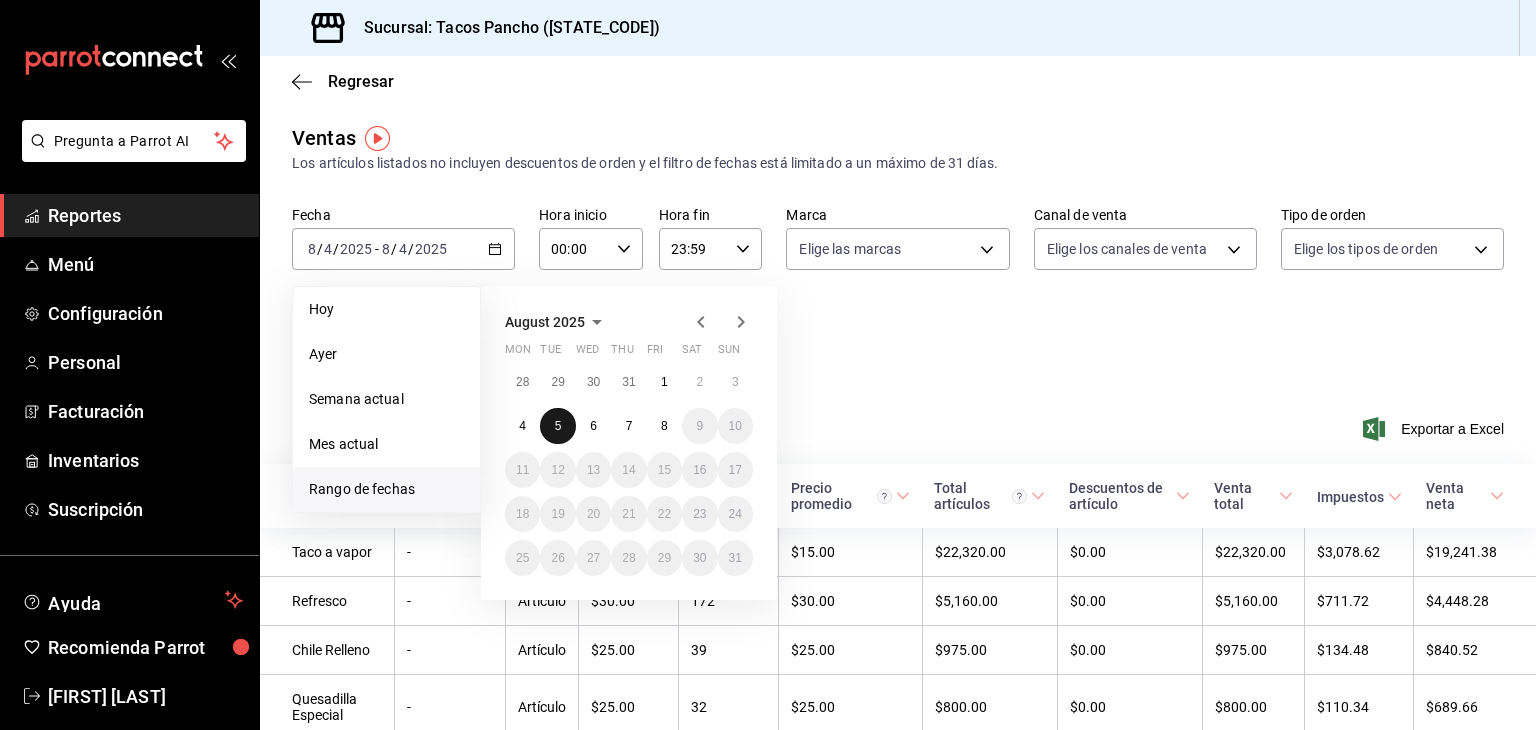 click on "5" at bounding box center (558, 426) 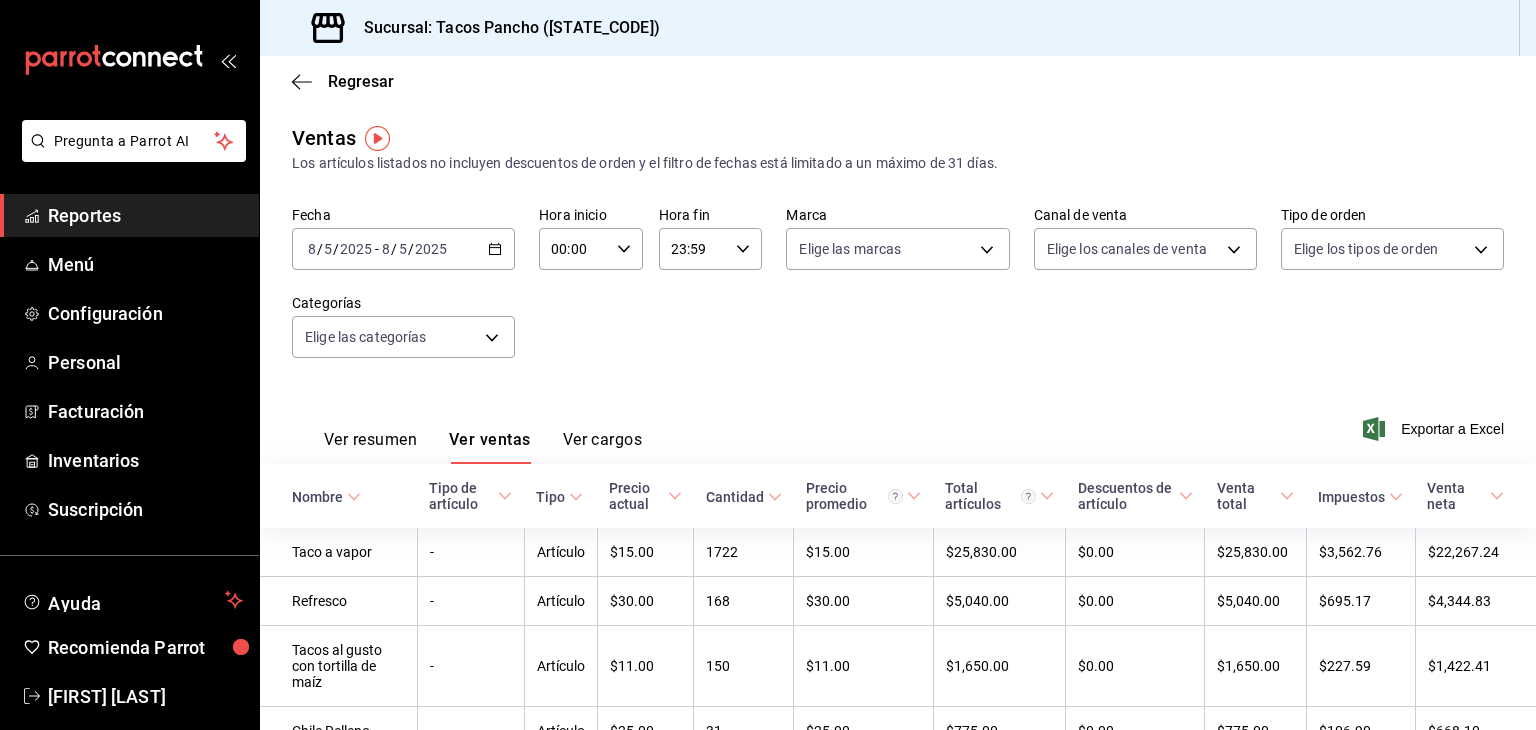 click on "2025-08-05 8 / 5 / 2025 - 2025-08-05 8 / 5 / 2025" at bounding box center [403, 249] 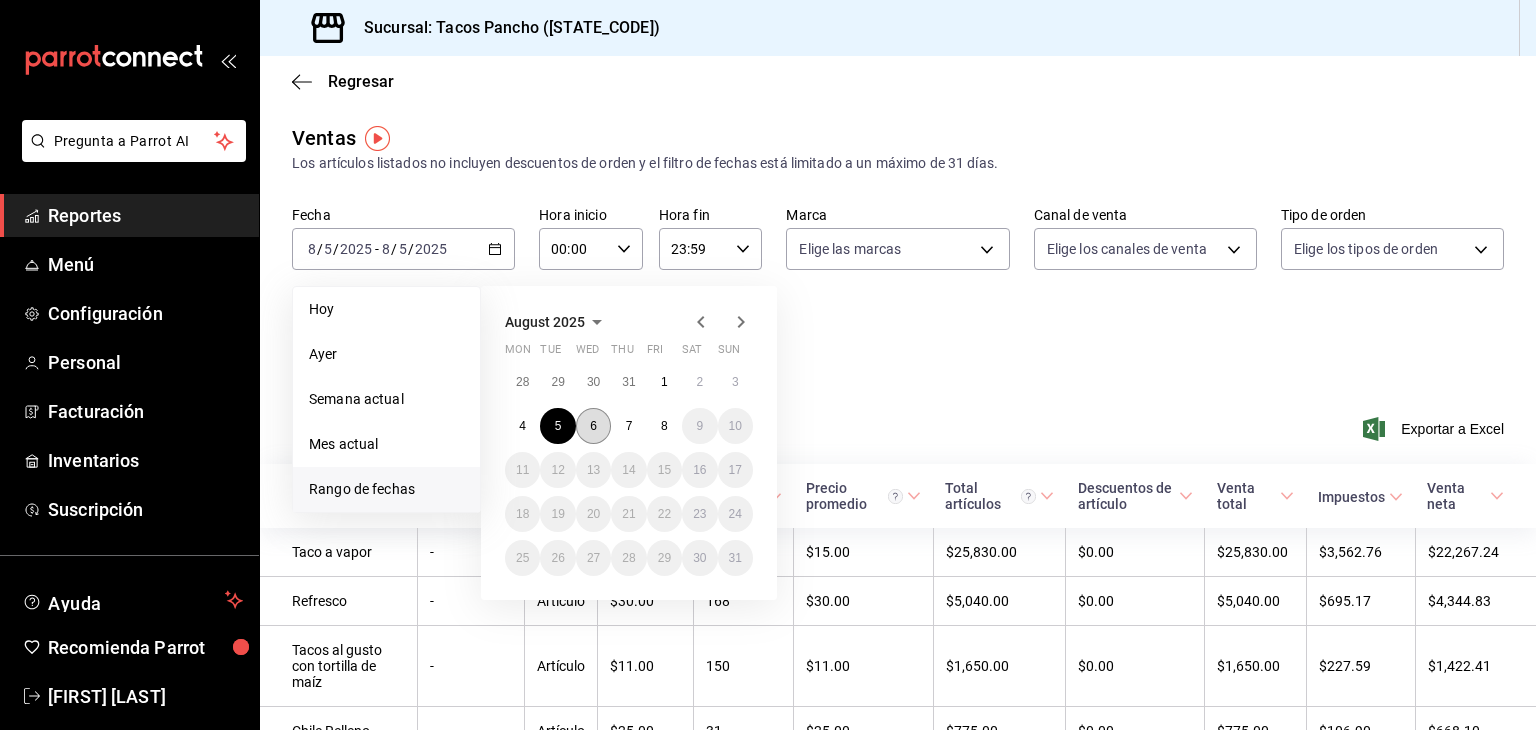 click on "6" at bounding box center (593, 426) 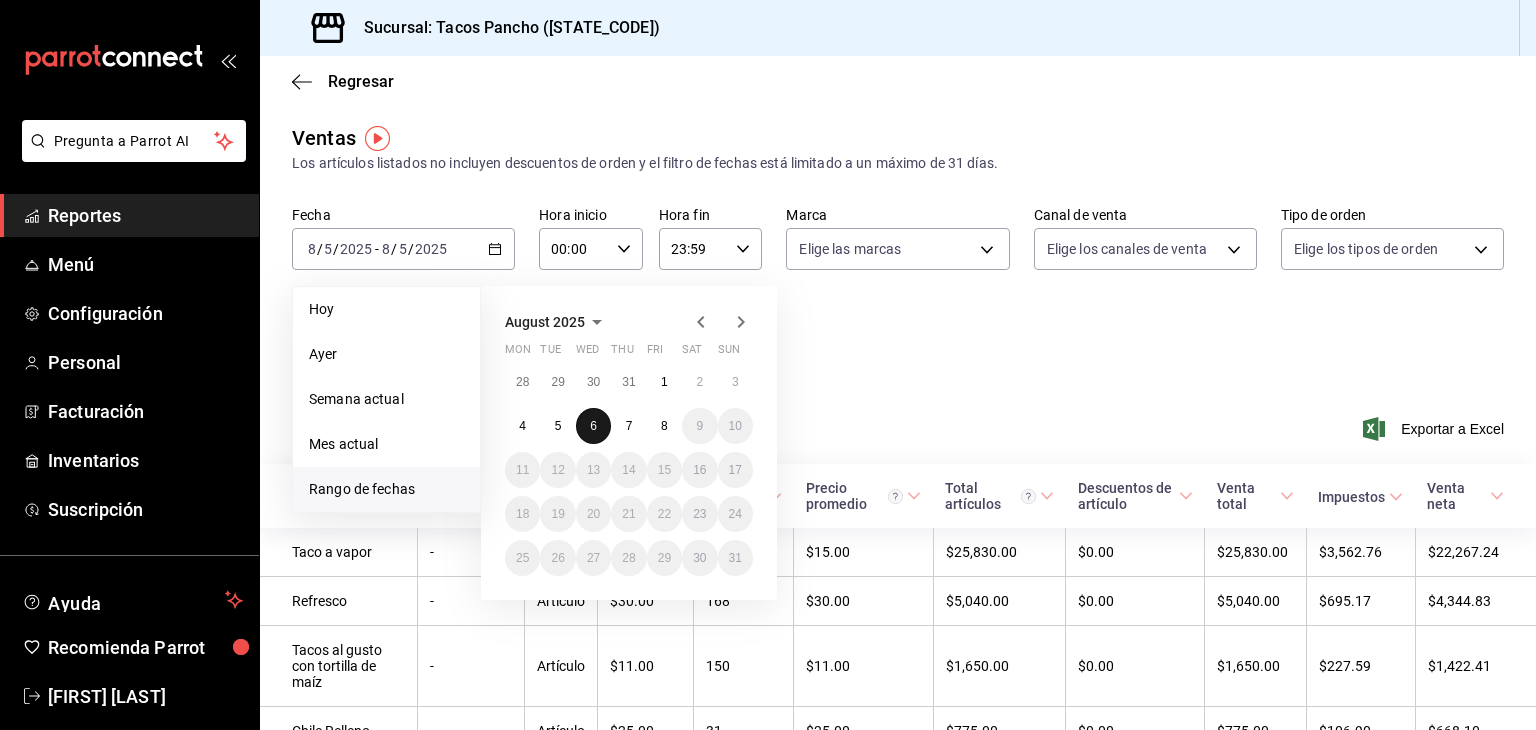 click on "6" at bounding box center (593, 426) 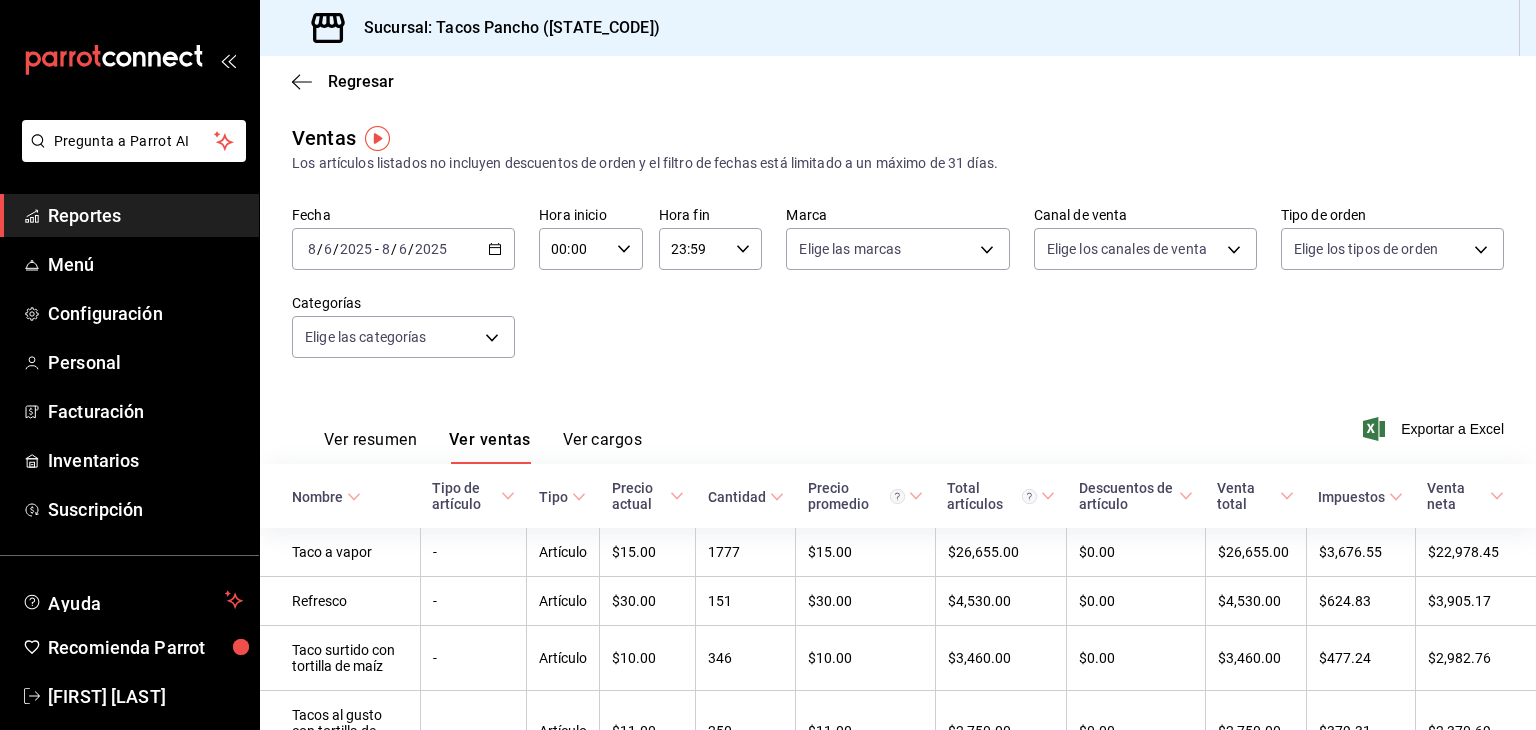click on "2025-08-06 8 / 6 / 2025 - 2025-08-06 8 / 6 / 2025" at bounding box center (403, 249) 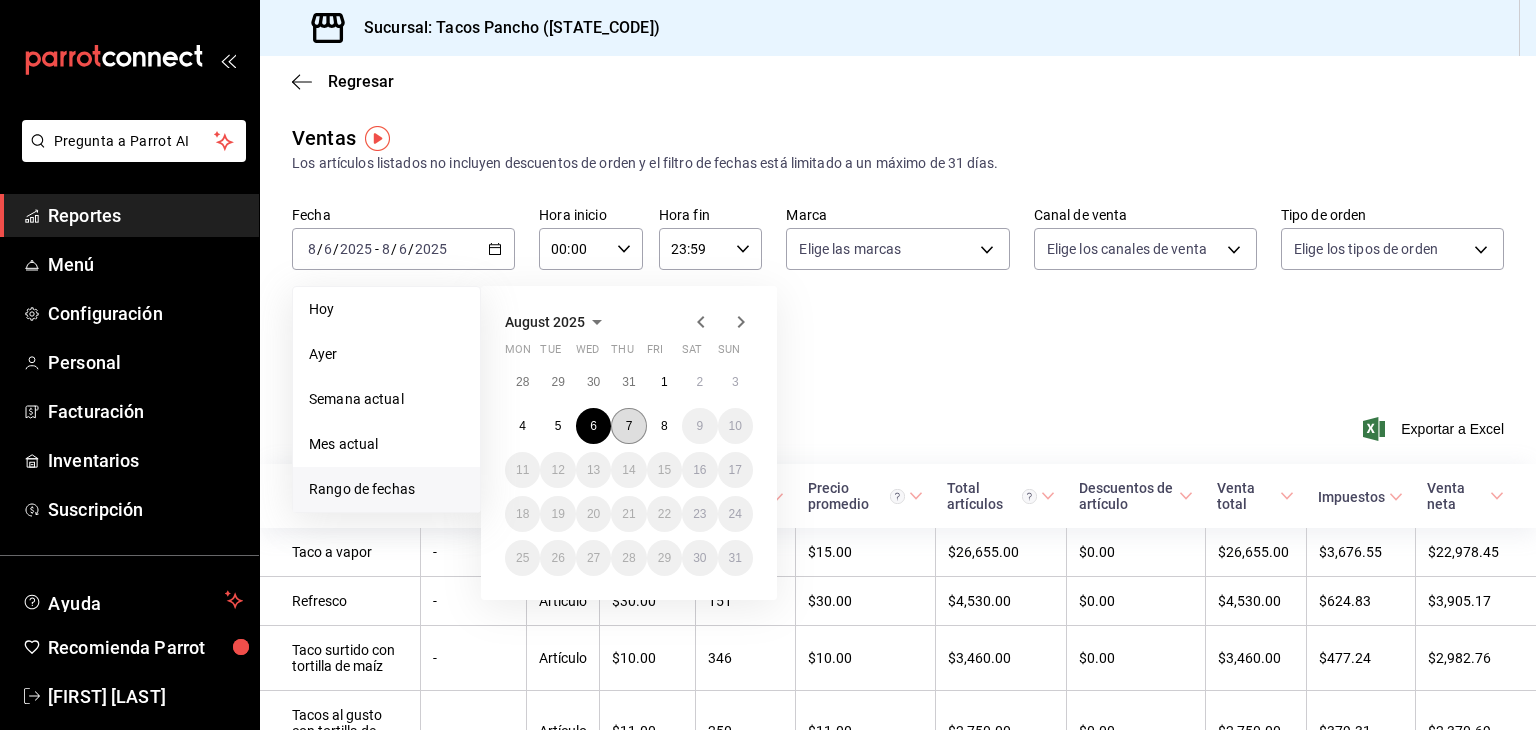 click on "7" at bounding box center (629, 426) 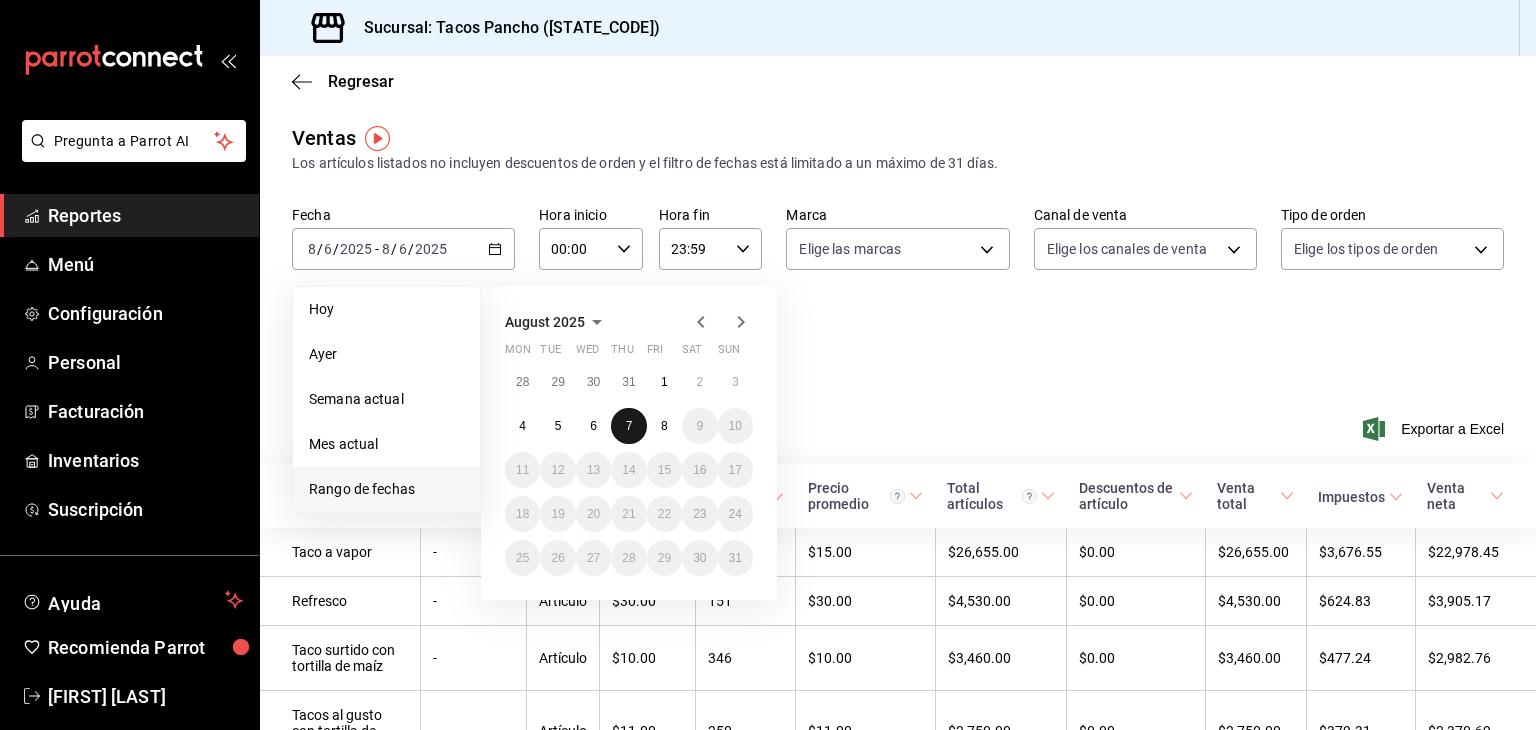 click on "7" at bounding box center [629, 426] 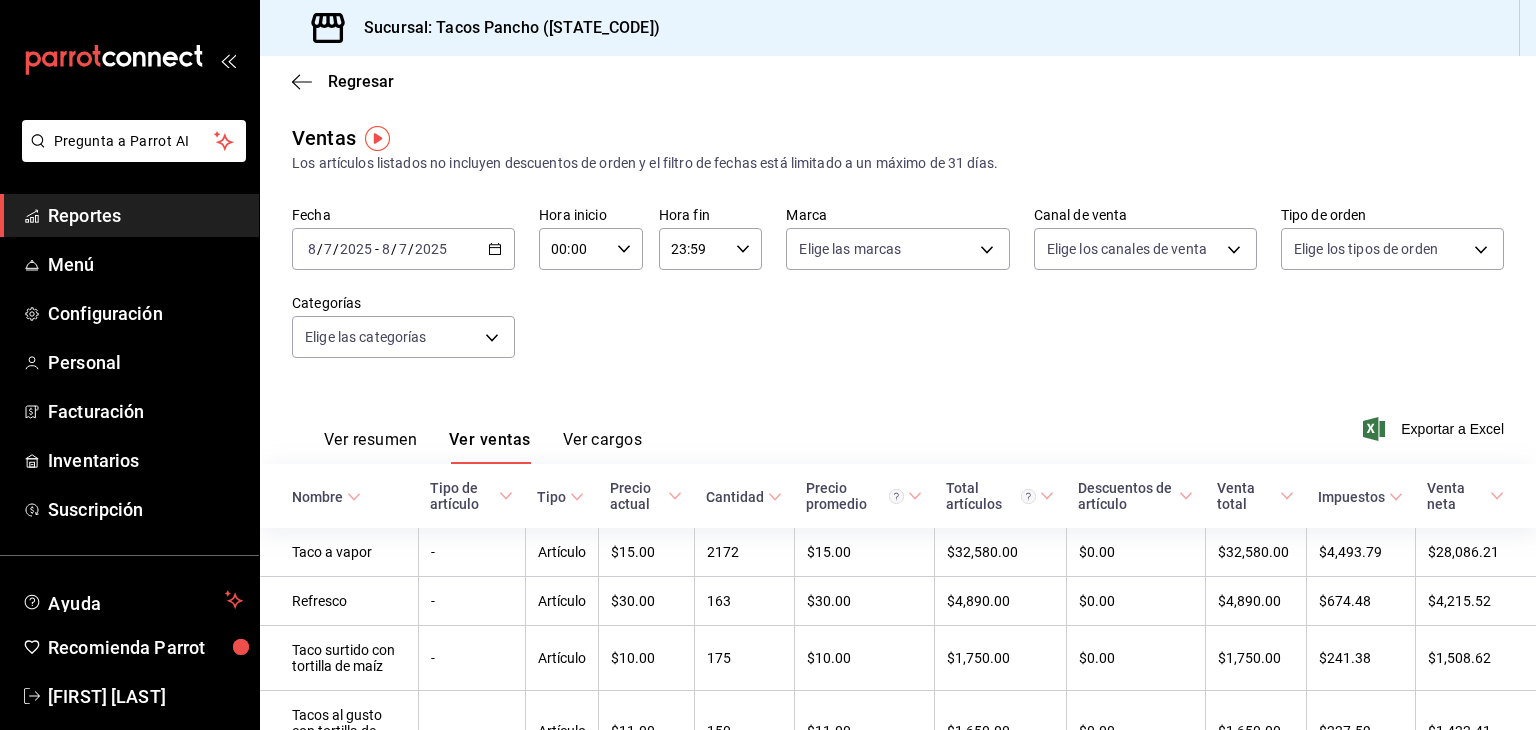 click on "2025-08-07 8 / 7 / 2025 - 2025-08-07 8 / 7 / 2025" at bounding box center (403, 249) 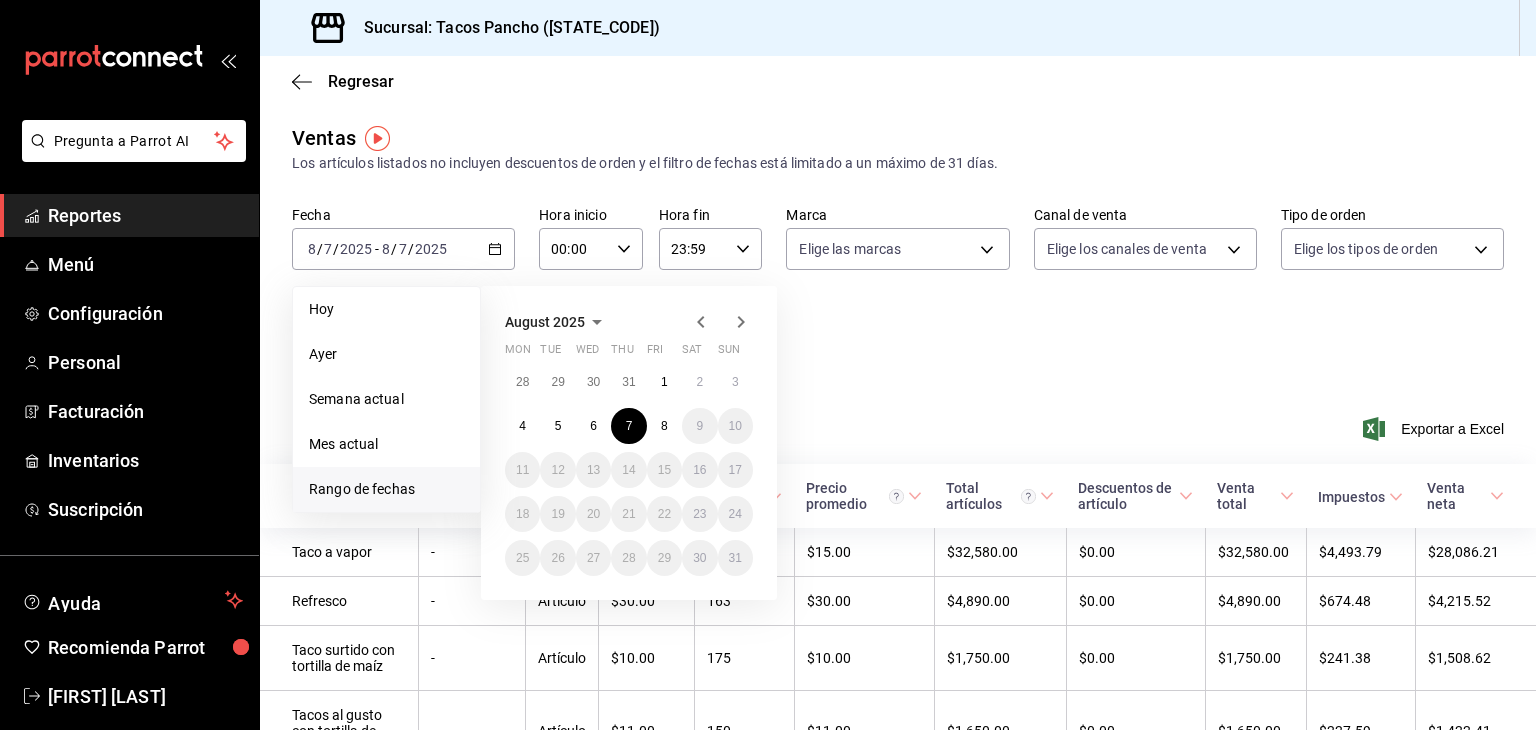 click on "Fecha [DATE] [DATE] - [DATE] [DATE] Hoy Ayer Semana actual Mes actual Rango de fechas August [YEAR] Mon Tue Wed Thu Fri Sat Sun 28 29 30 31 1 2 3 4 5 6 7 8 9 10 11 12 13 14 15 16 17 18 19 20 21 22 23 24 25 26 27 28 29 30 31 Hora inicio 00:00 Hora inicio Hora fin 23:59 Hora fin Marca Elige las marcas Canal de venta Elige los canales de venta Tipo de orden Elige los tipos de orden Categorías Elige las categorías" at bounding box center [898, 294] 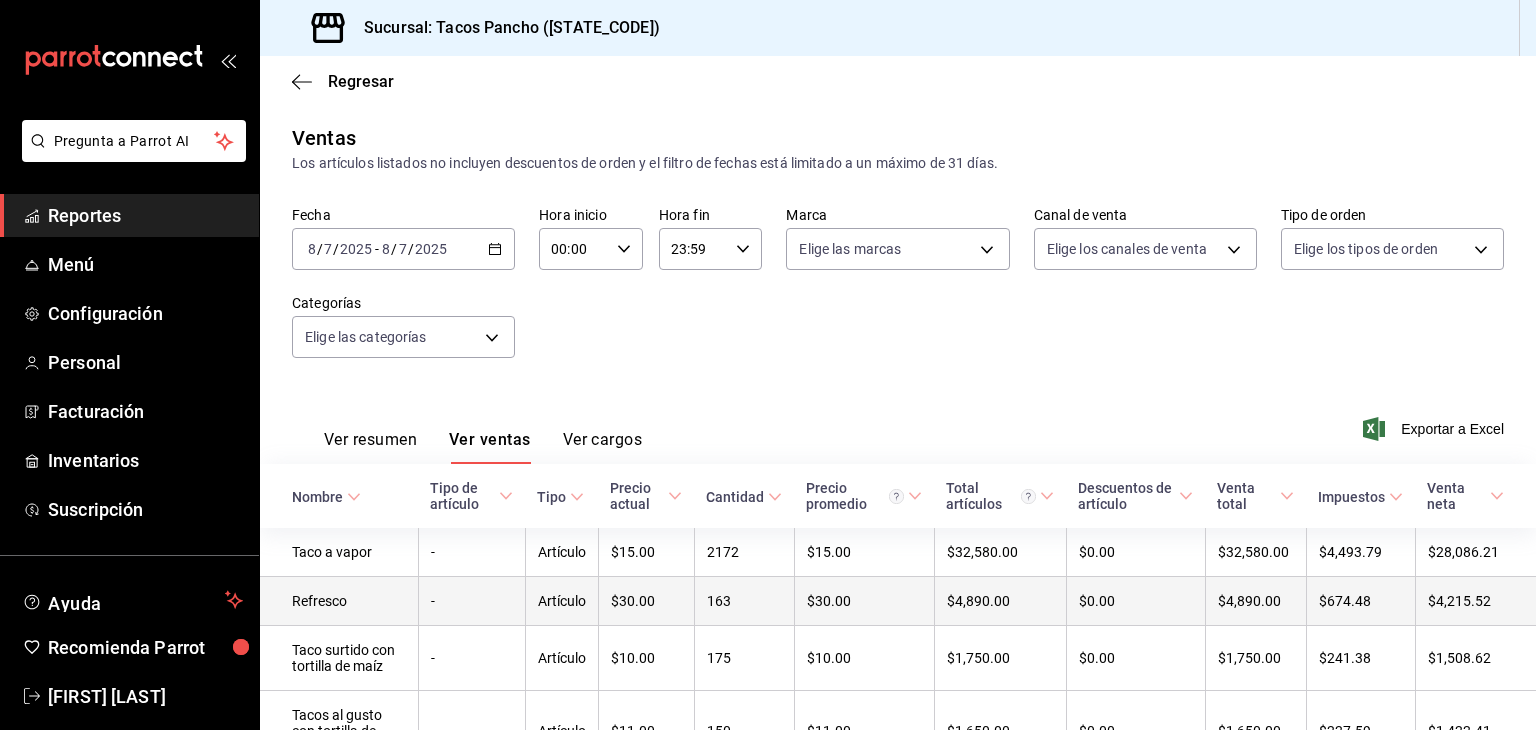 scroll, scrollTop: 411, scrollLeft: 0, axis: vertical 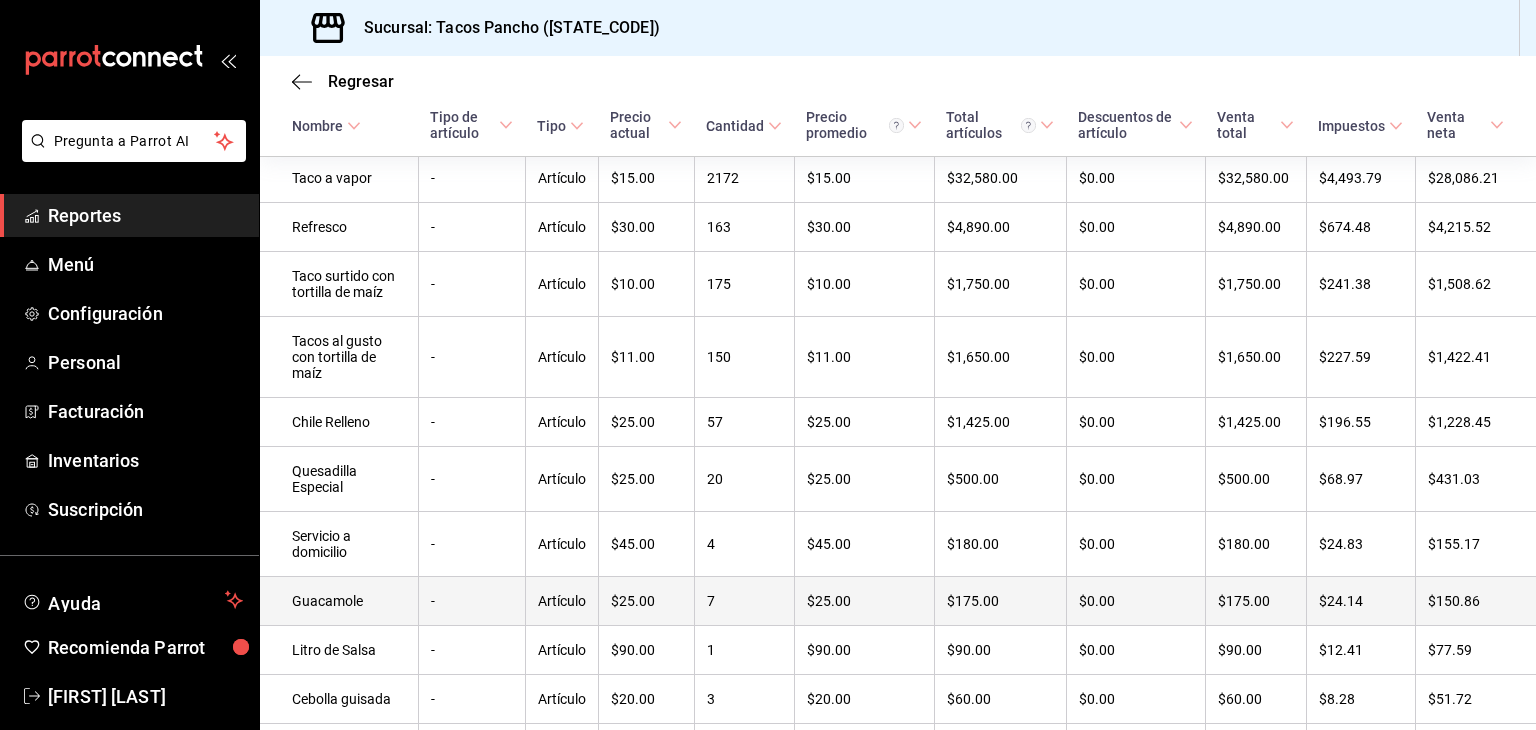 click on "$25.00" at bounding box center (646, 601) 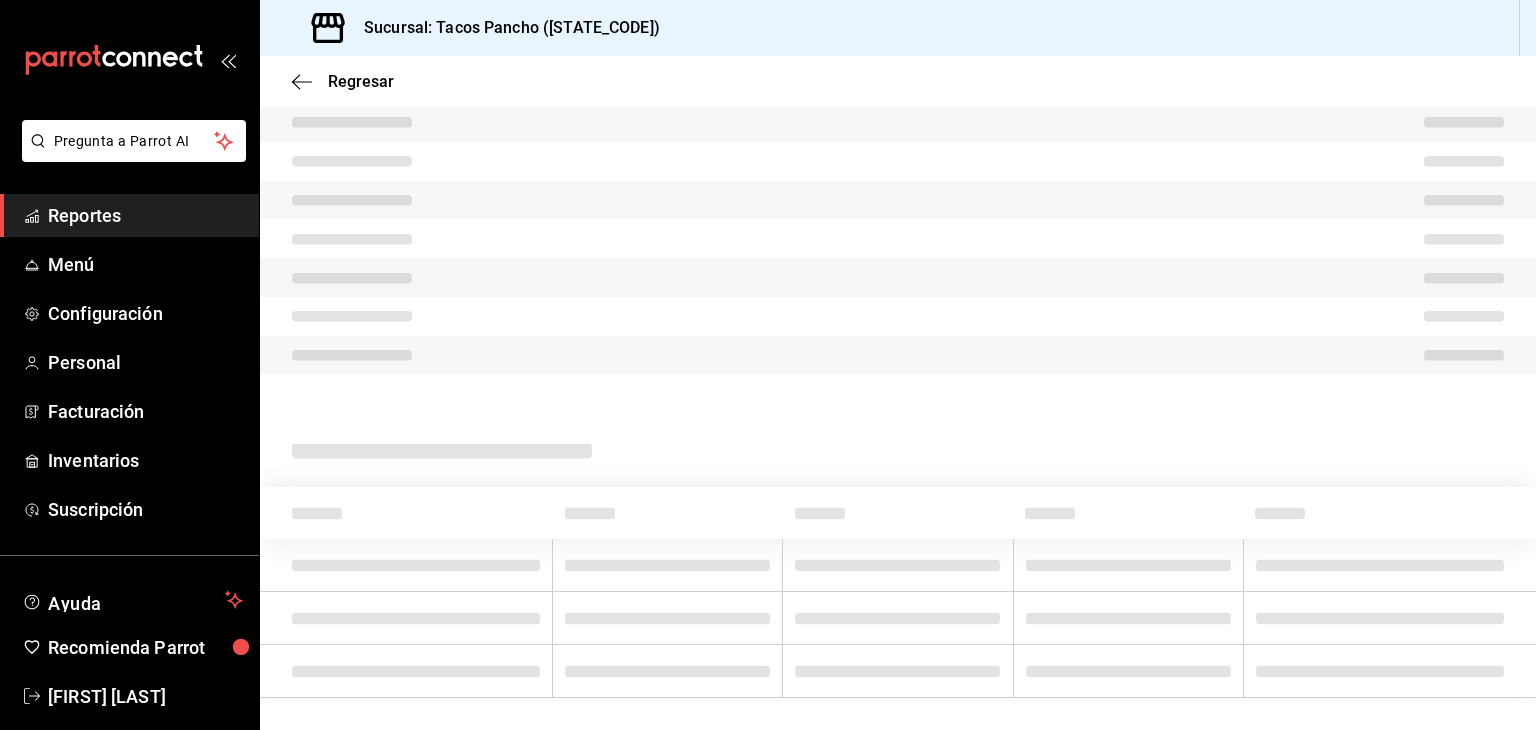 scroll, scrollTop: 124, scrollLeft: 0, axis: vertical 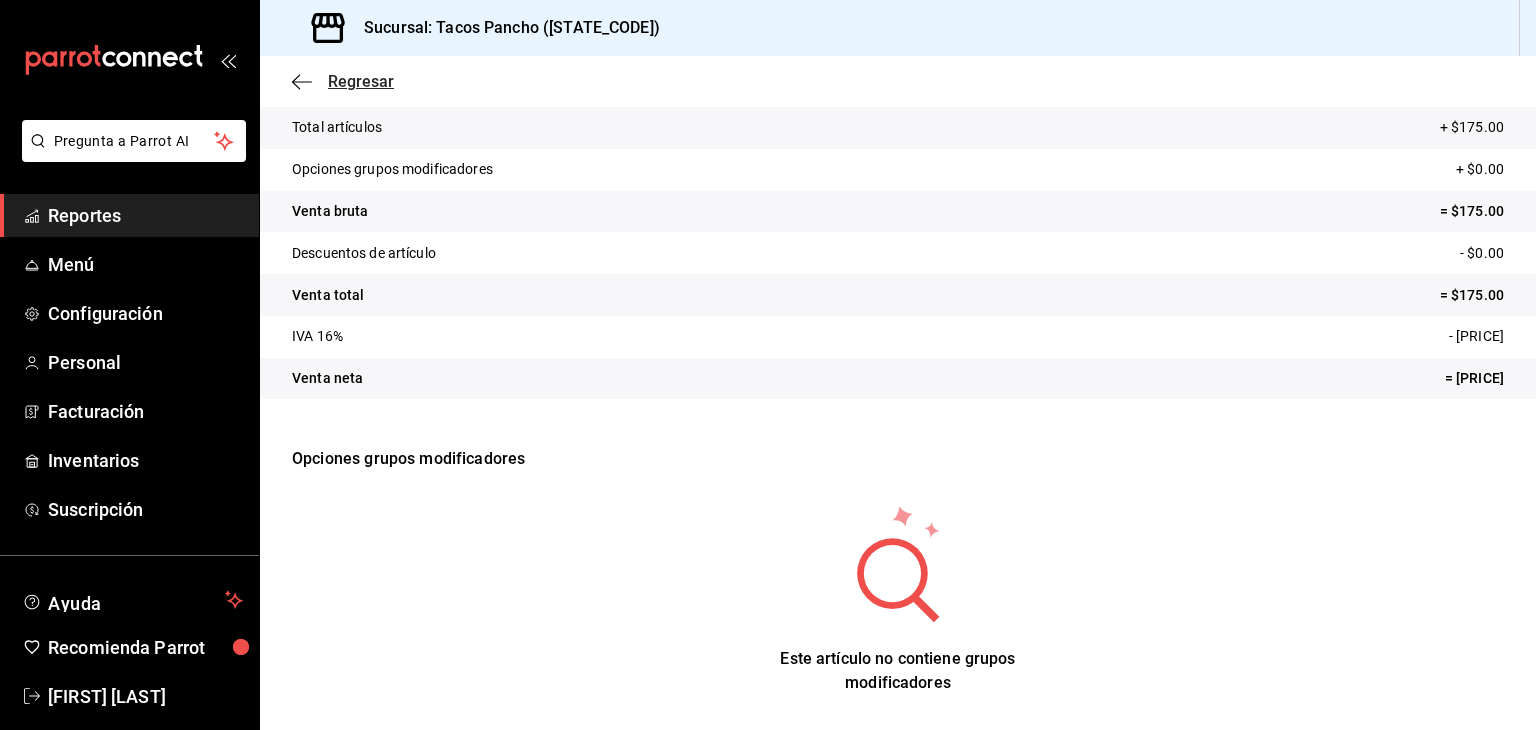 click on "Regresar" at bounding box center (361, 81) 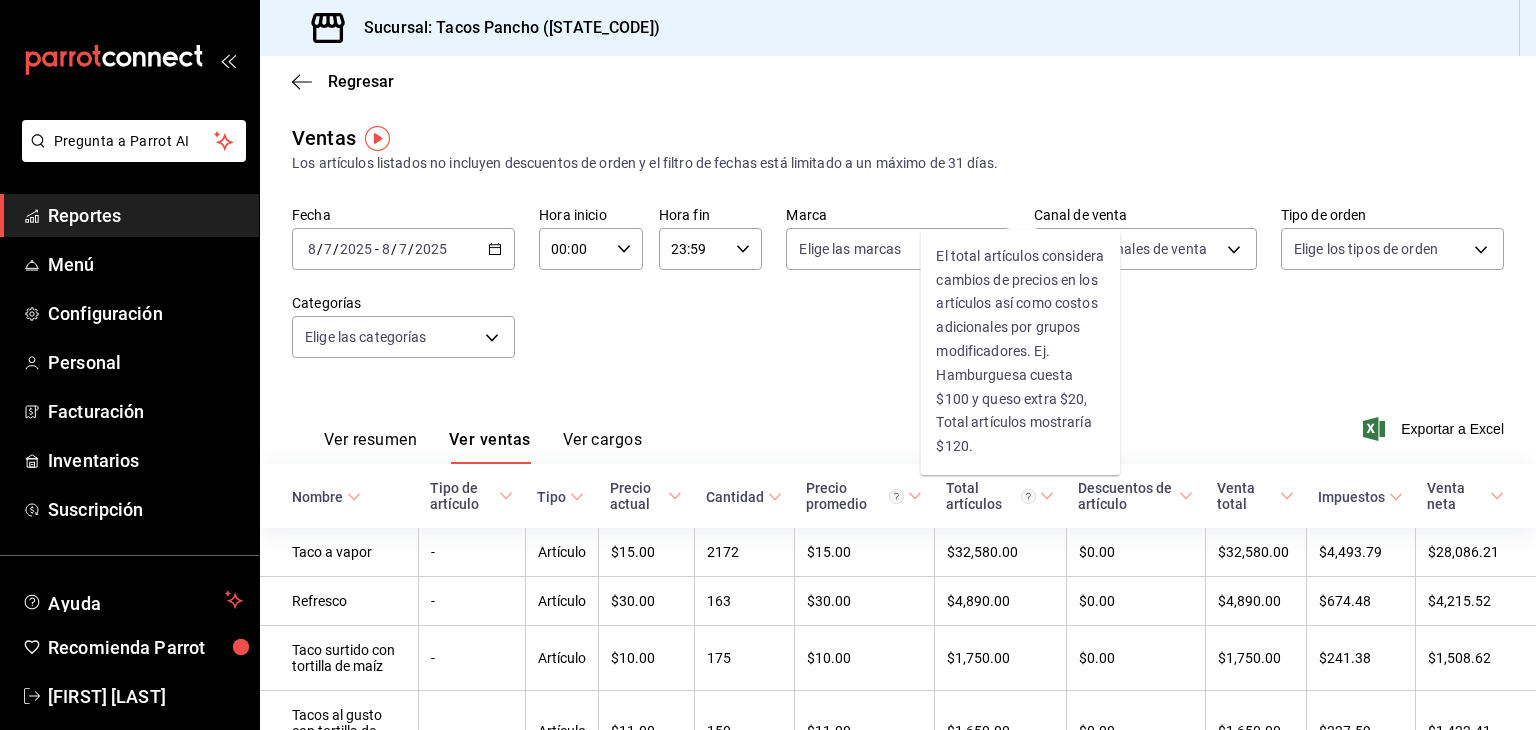 click 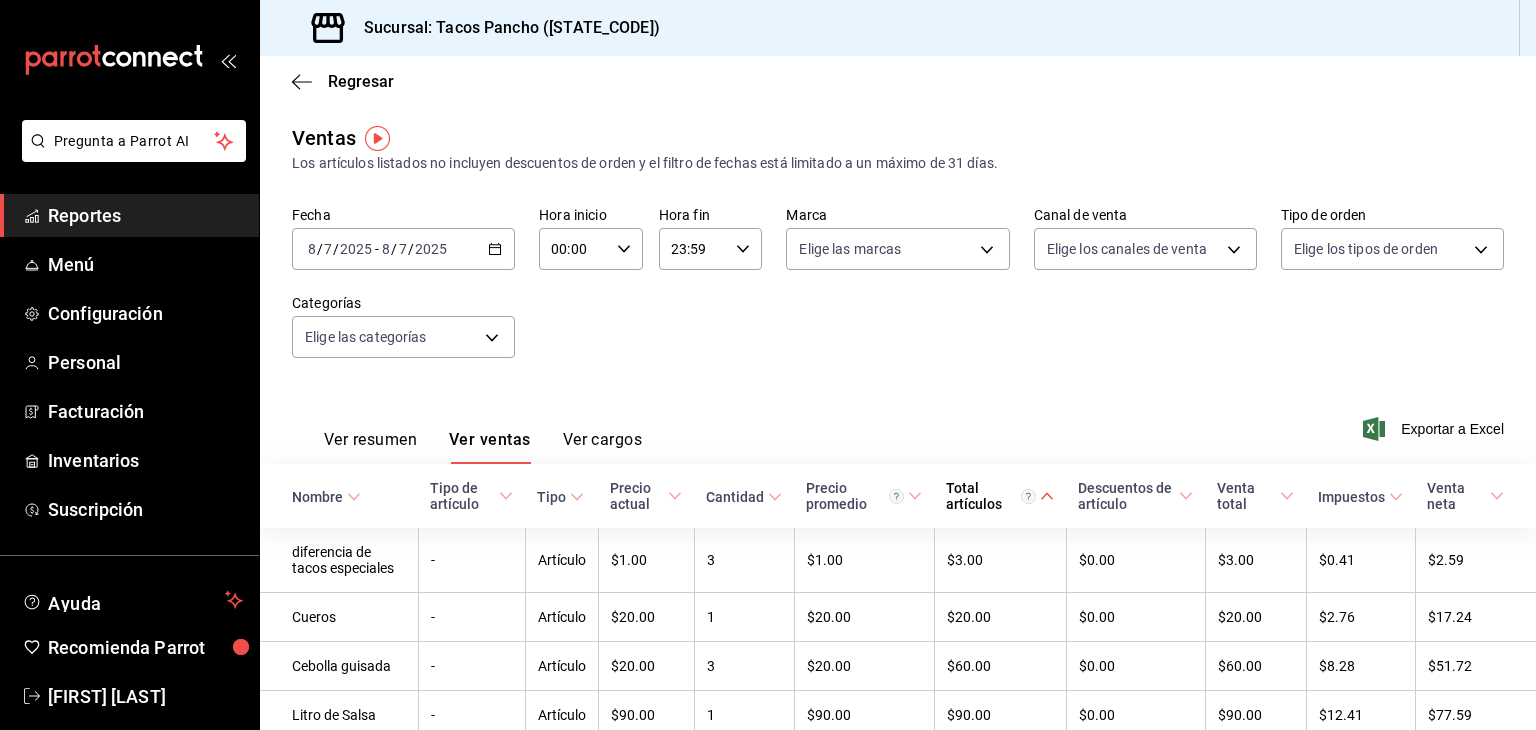 click on "Fecha [DATE] [DATE] - [DATE] [DATE] Hora inicio 00:00 Hora inicio Hora fin 23:59 Hora fin Marca Elige las marcas Canal de venta Elige los canales de venta Tipo de orden Elige los tipos de orden Categorías Elige las categorías" at bounding box center [898, 294] 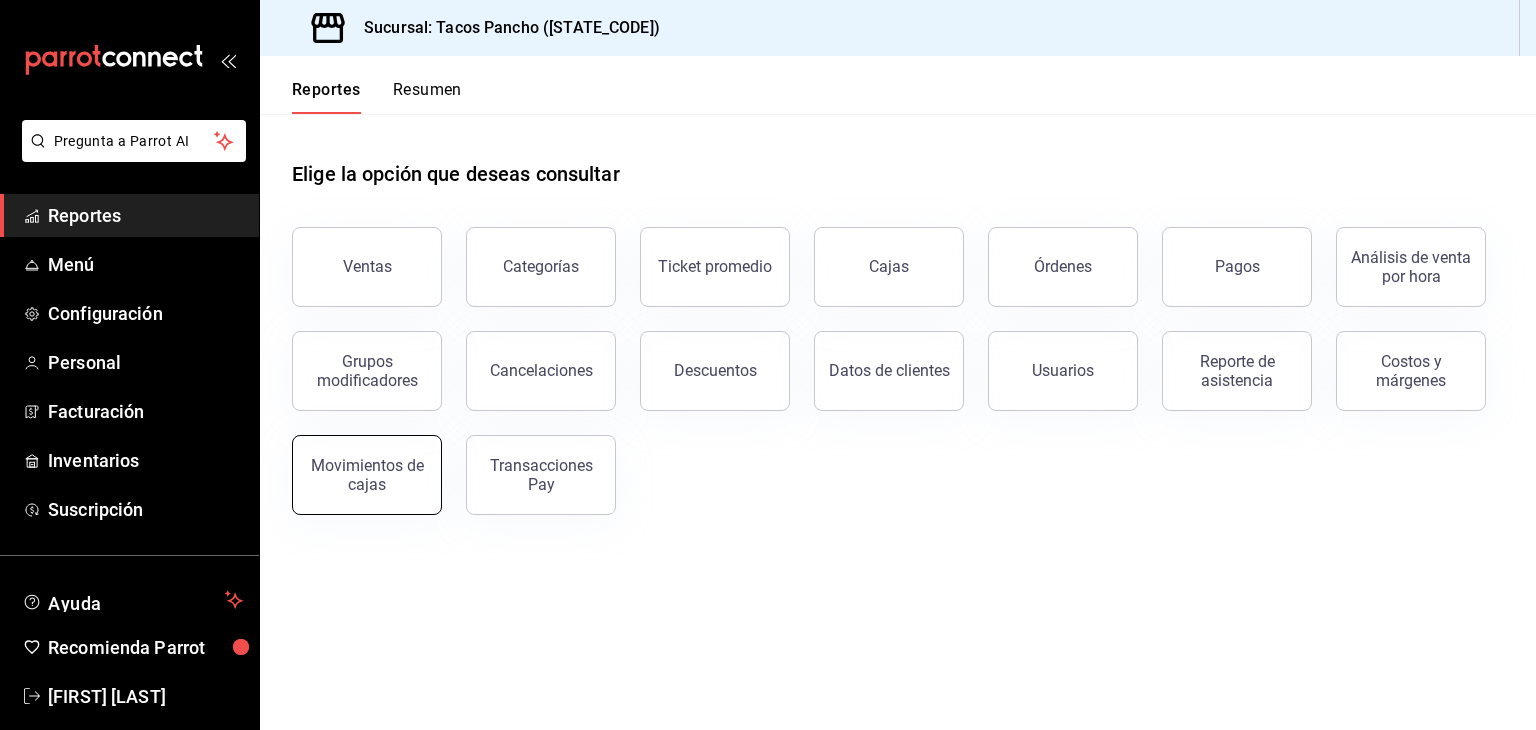 click on "Movimientos de cajas" at bounding box center (367, 475) 